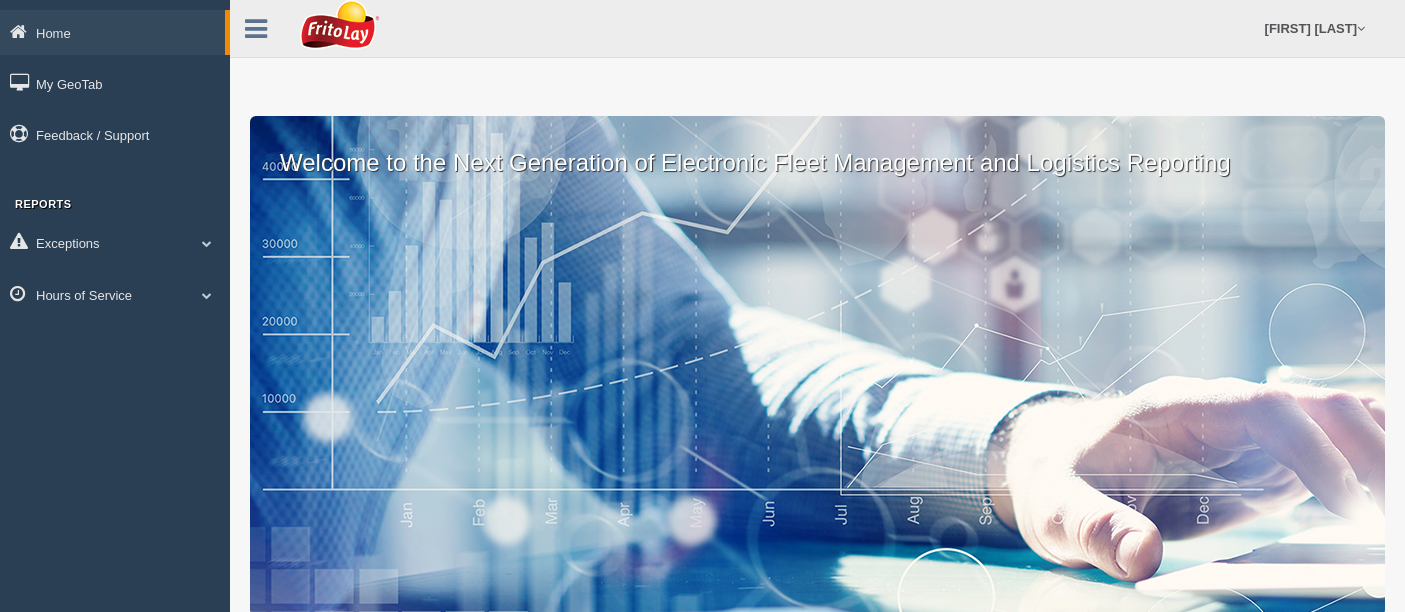scroll, scrollTop: 0, scrollLeft: 0, axis: both 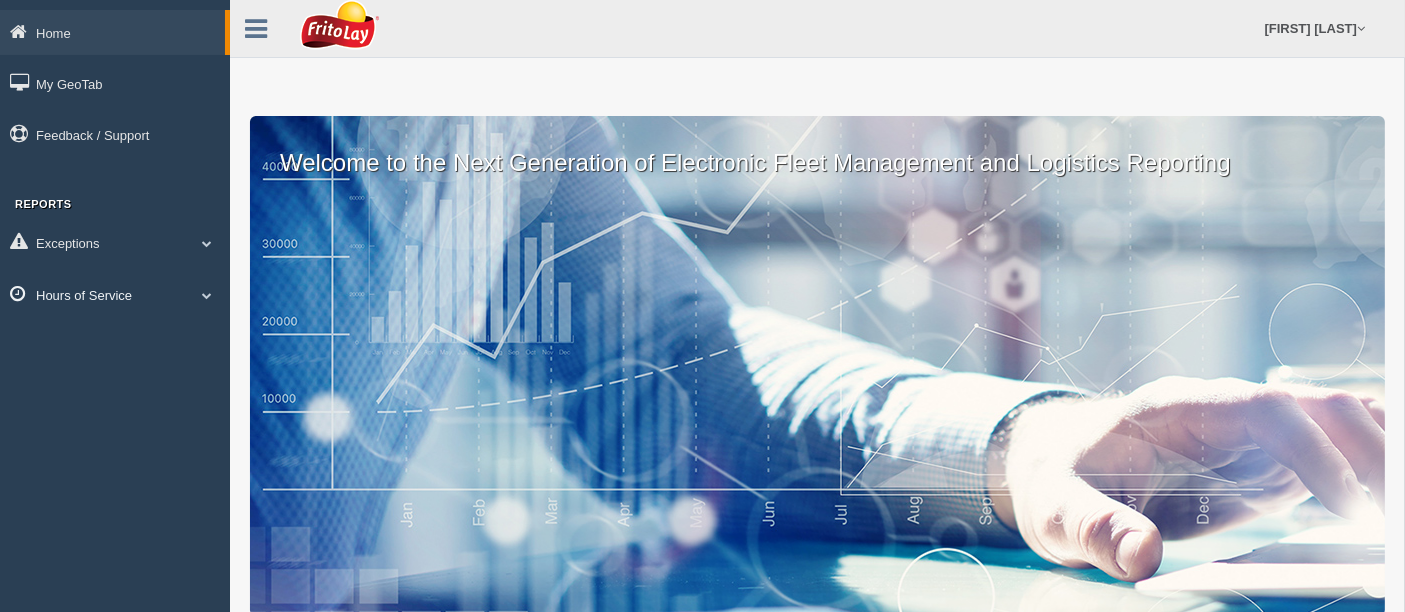 click at bounding box center [207, 243] 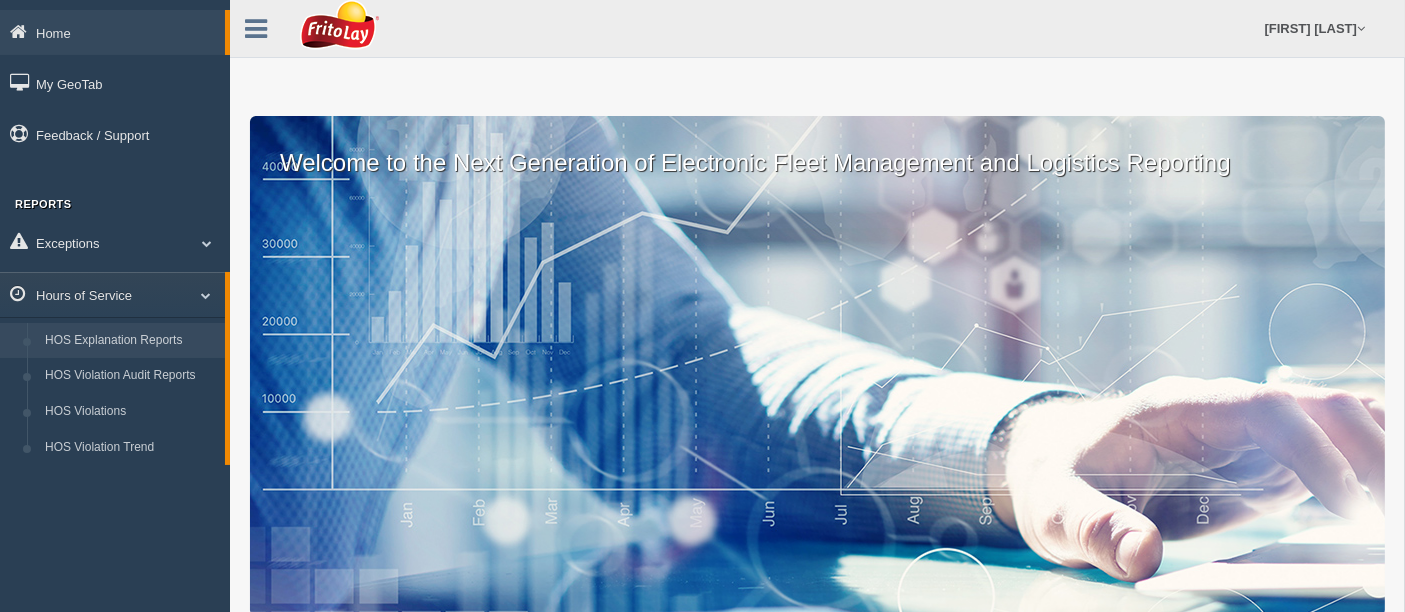 click on "HOS Explanation Reports" at bounding box center [130, 341] 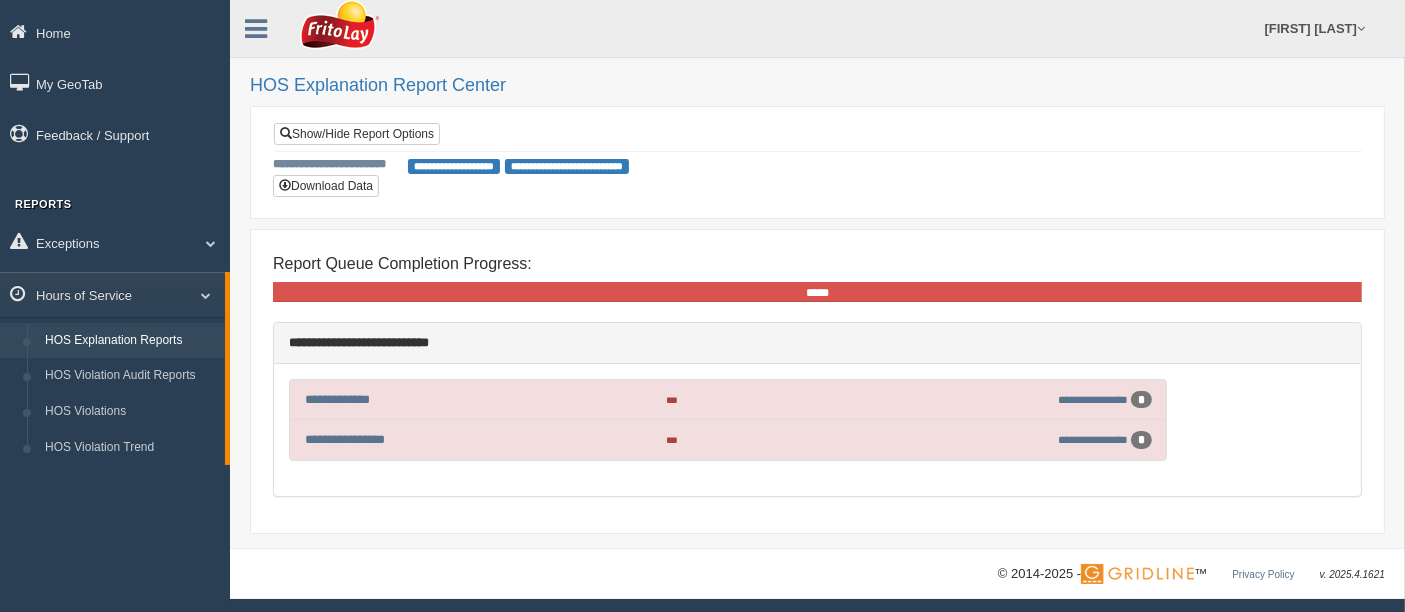 scroll, scrollTop: 0, scrollLeft: 0, axis: both 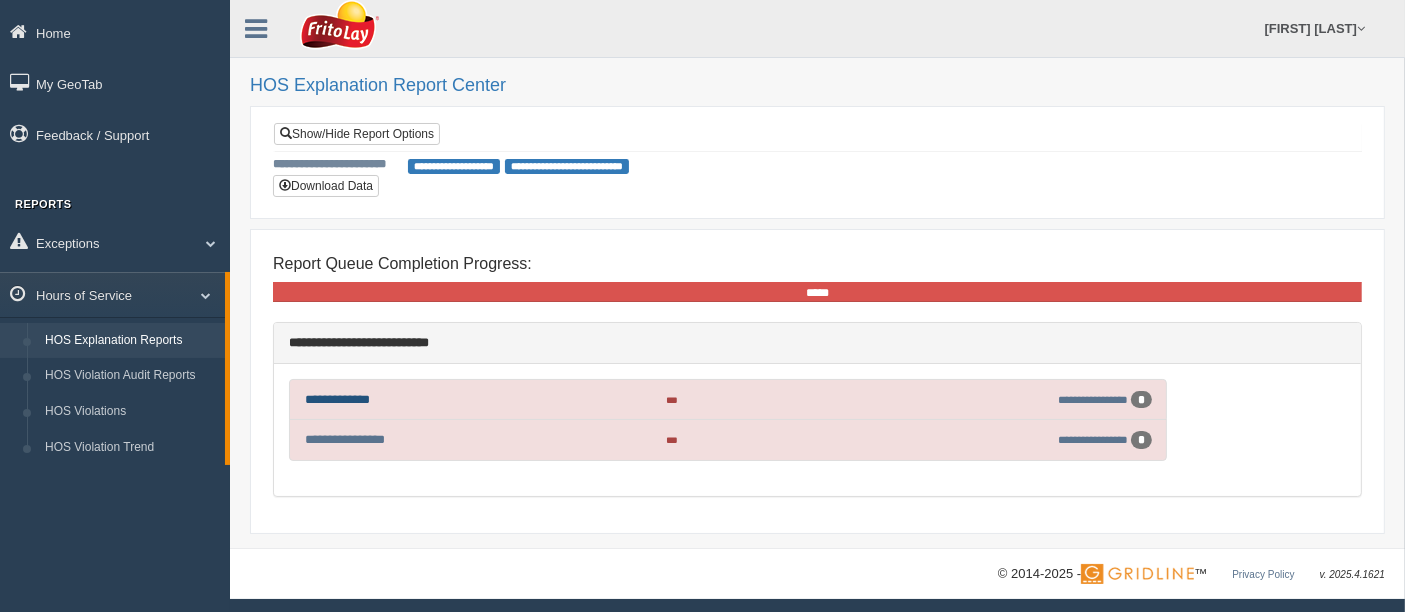 click on "**********" at bounding box center (337, 399) 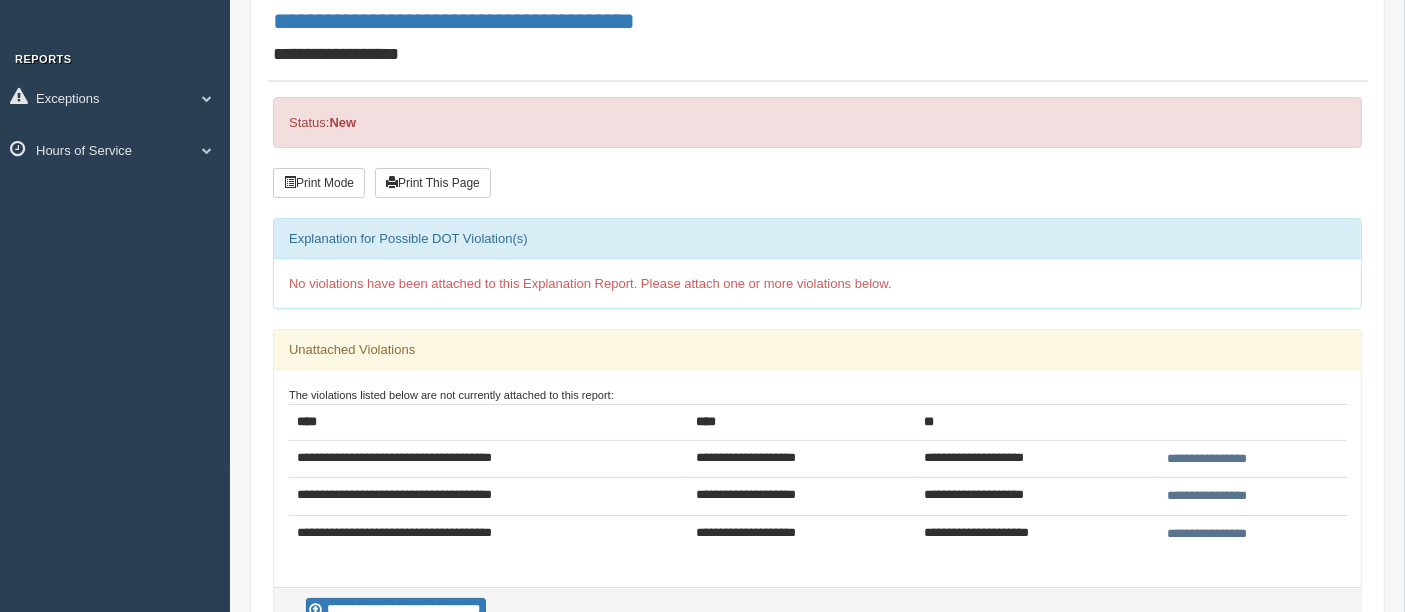 scroll, scrollTop: 111, scrollLeft: 0, axis: vertical 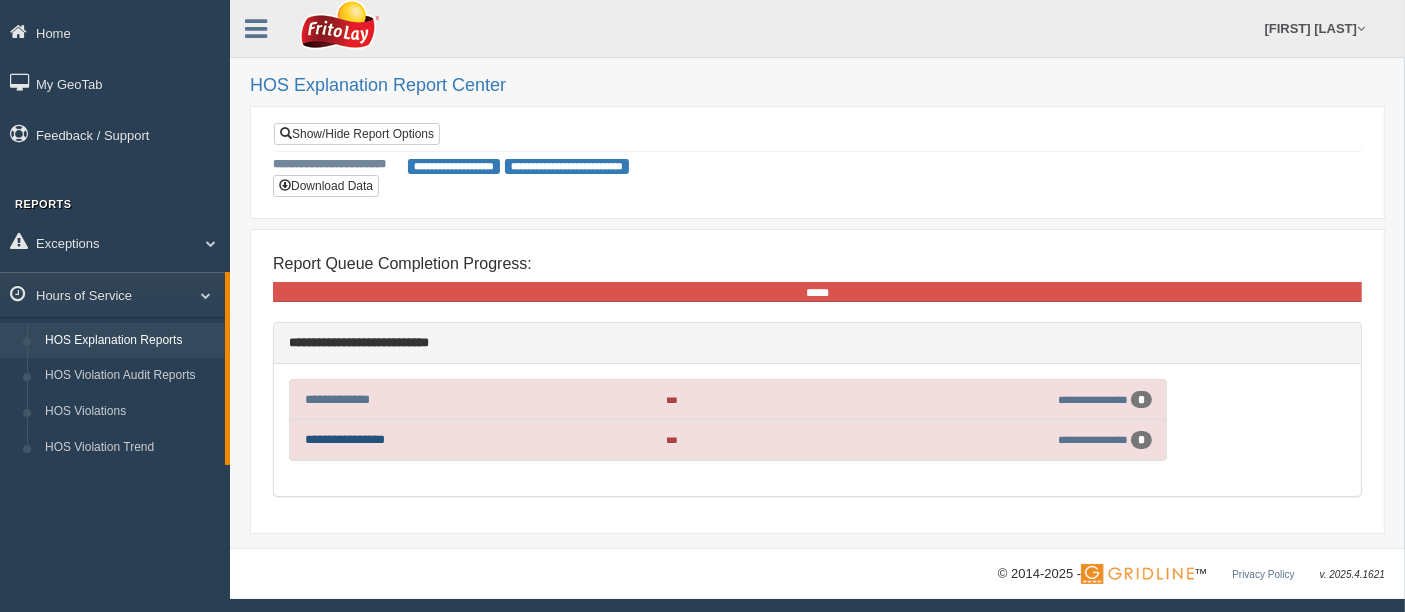 click on "**********" at bounding box center (345, 439) 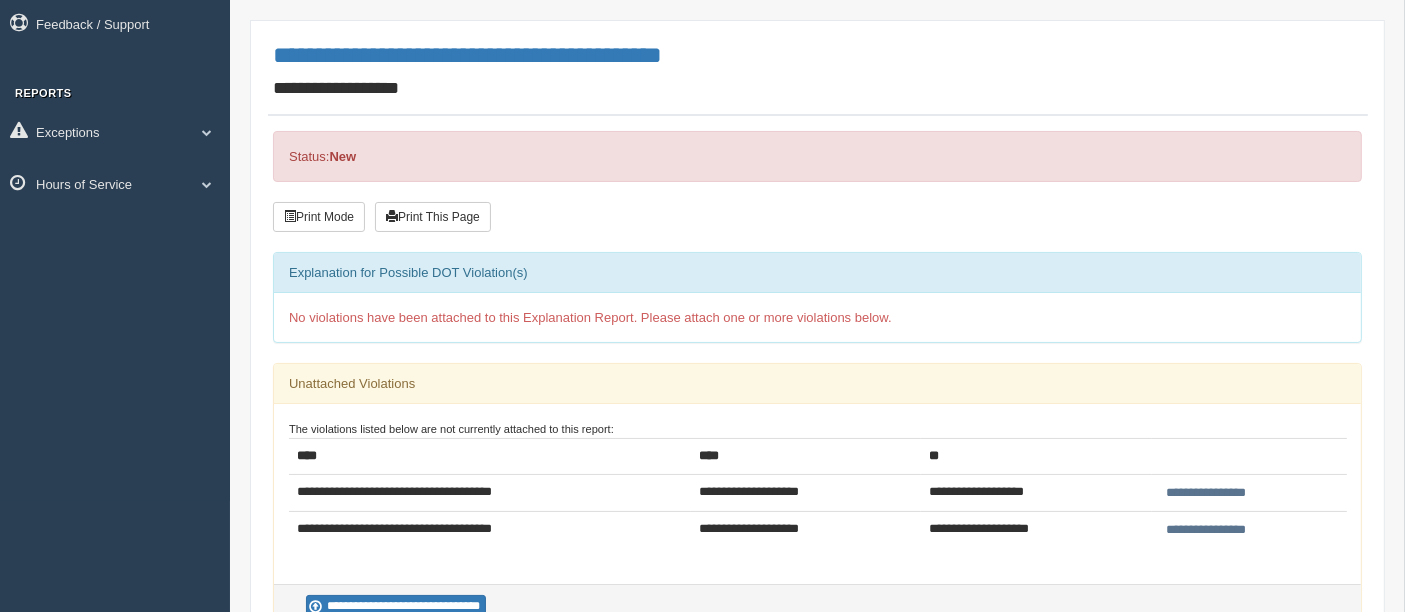 scroll, scrollTop: 0, scrollLeft: 0, axis: both 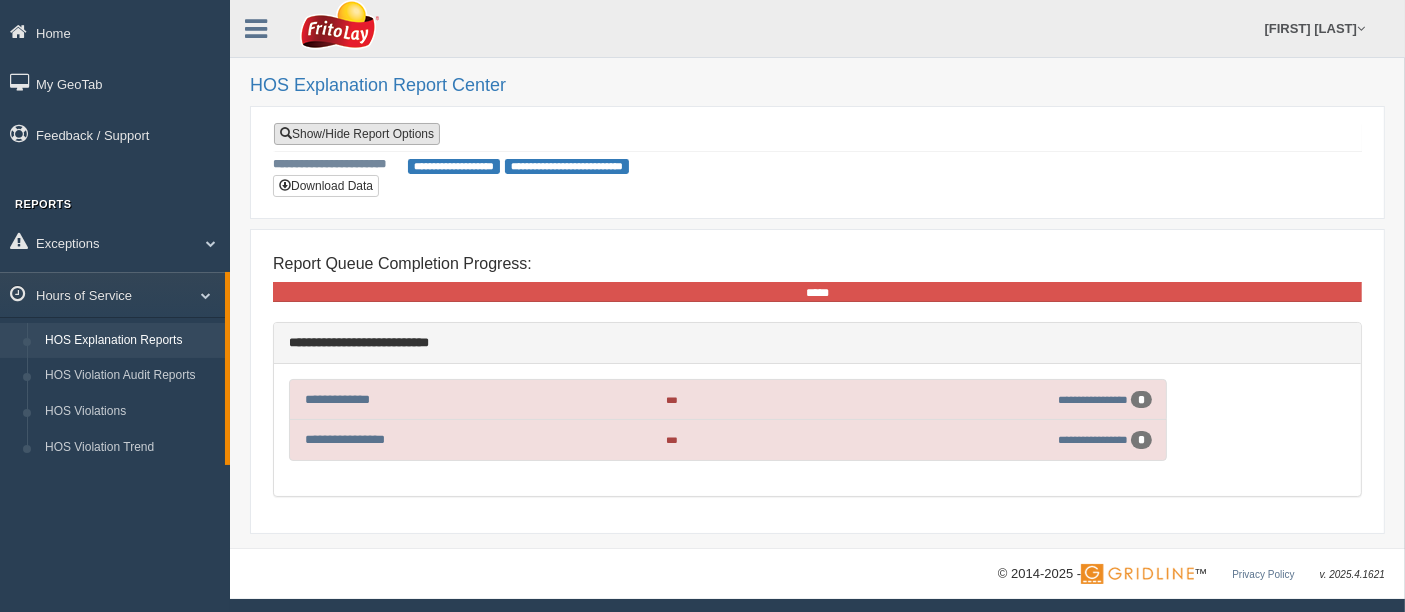 click on "Show/Hide Report Options" at bounding box center (357, 134) 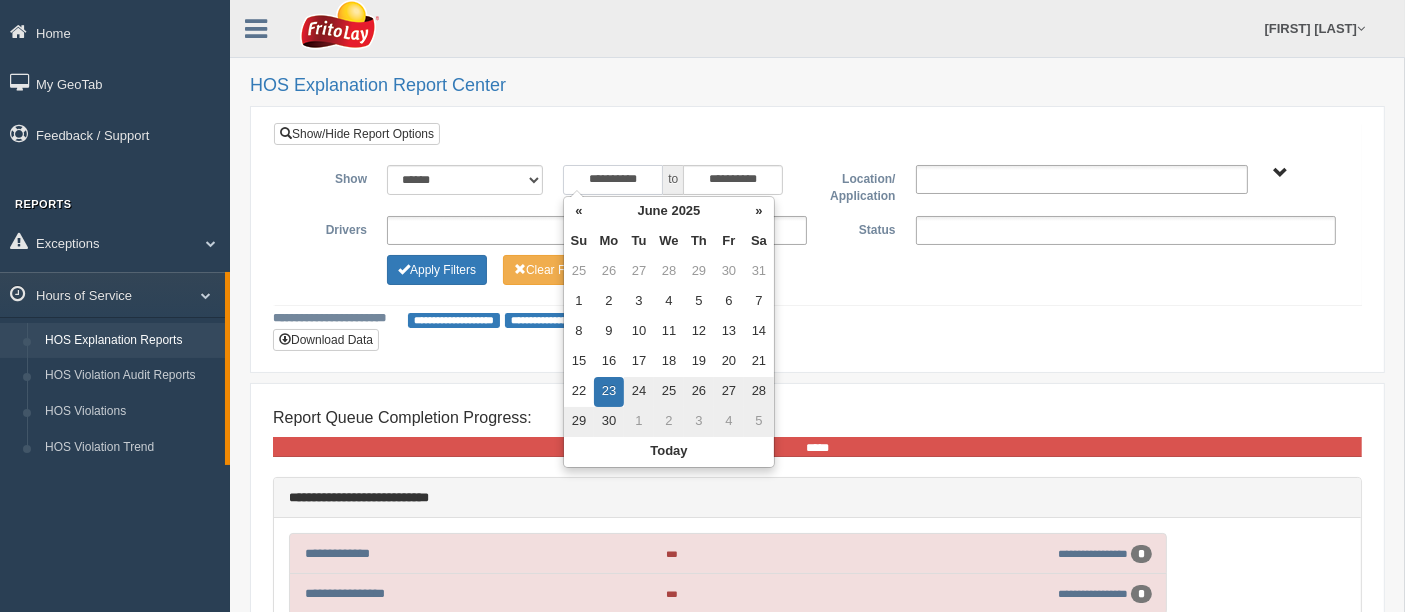 click on "**********" at bounding box center [613, 180] 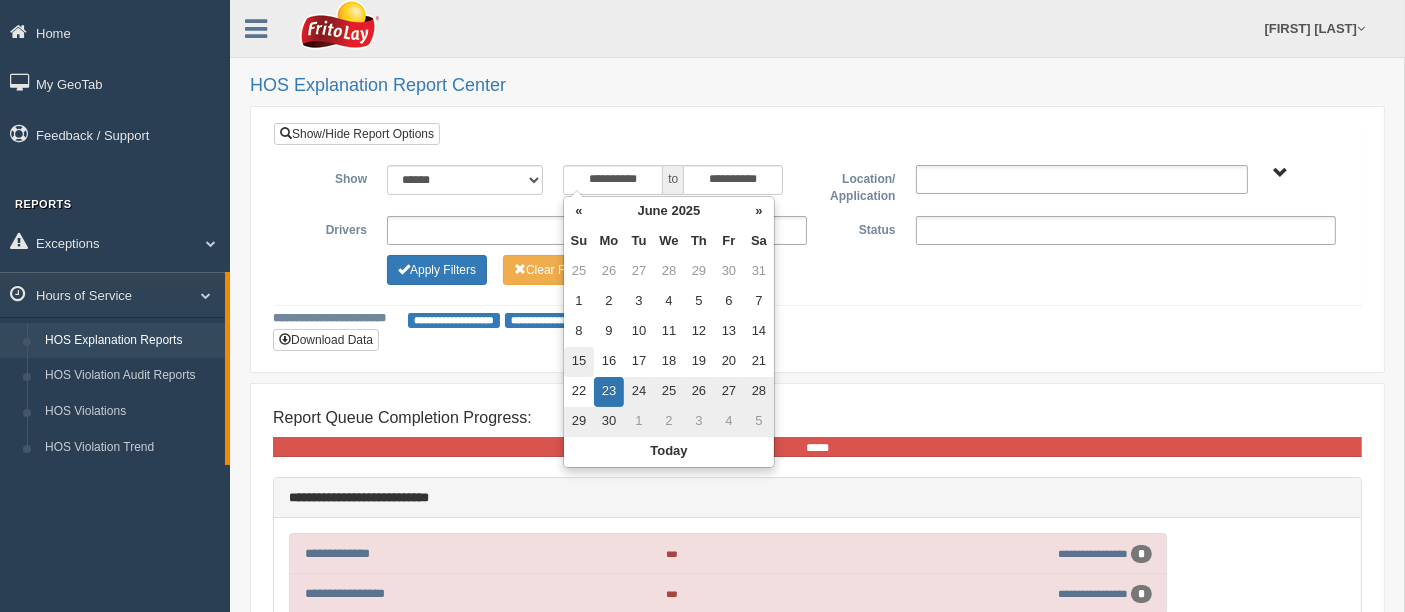 click on "15" at bounding box center [579, 272] 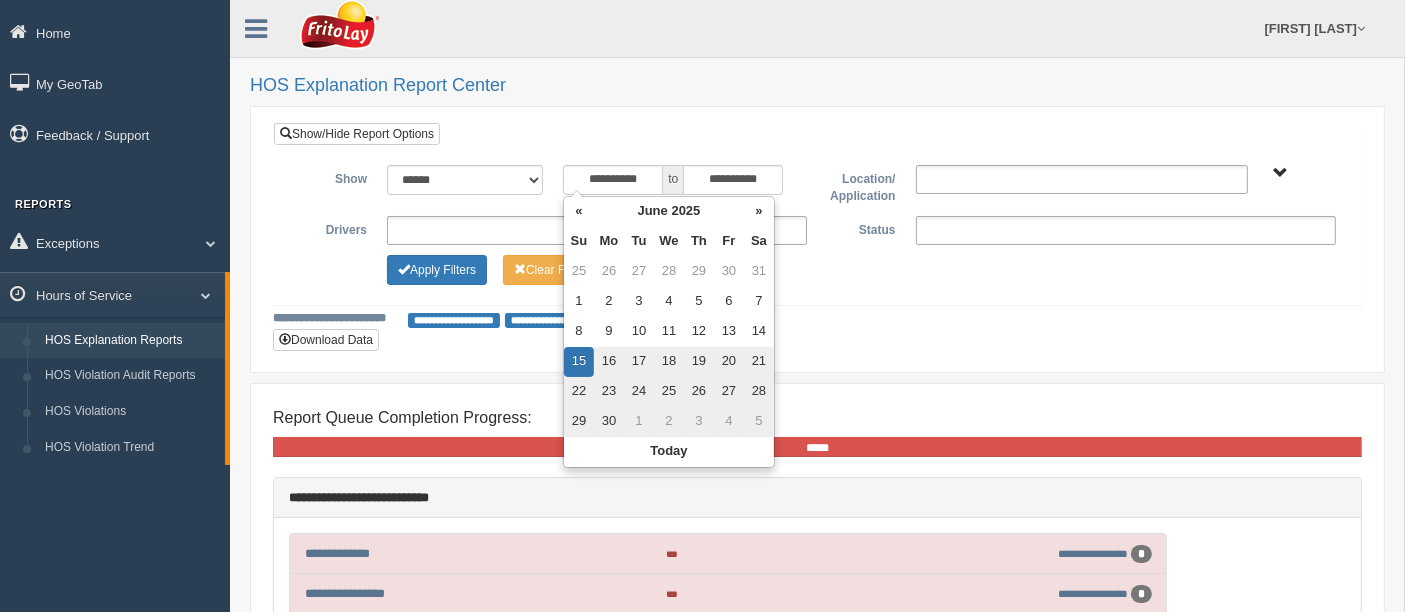 click on "**********" at bounding box center (817, 227) 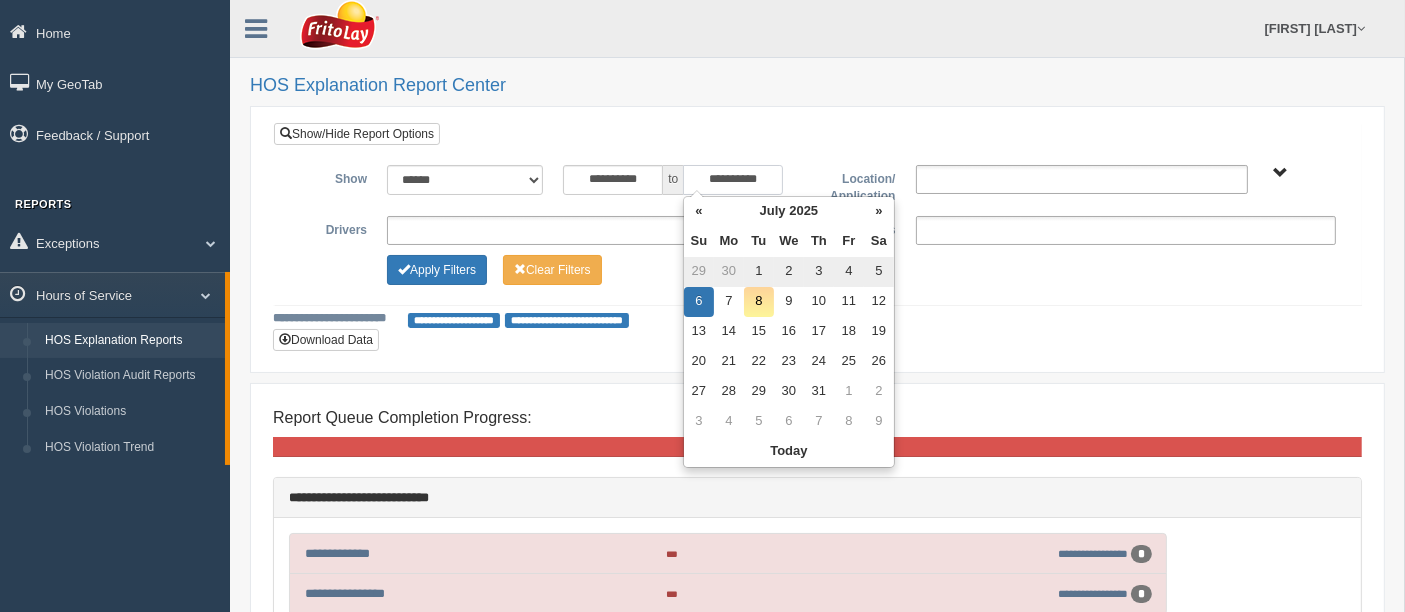 click on "**********" at bounding box center (733, 180) 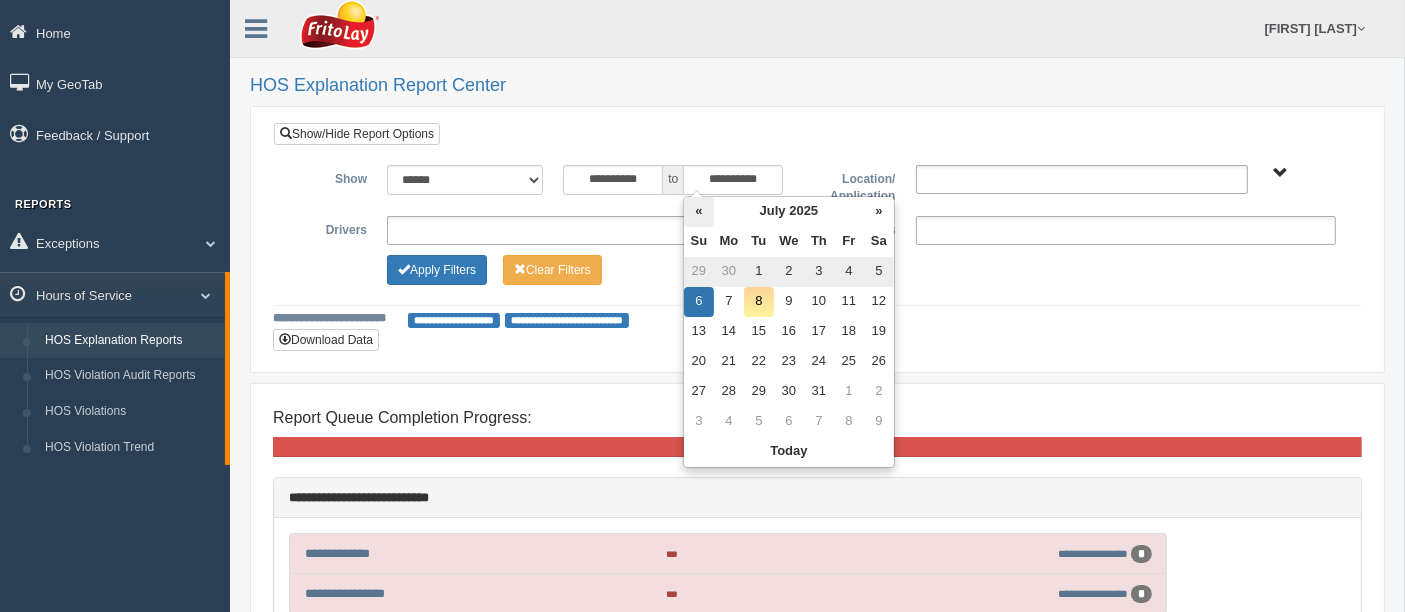 click on "«" at bounding box center (699, 212) 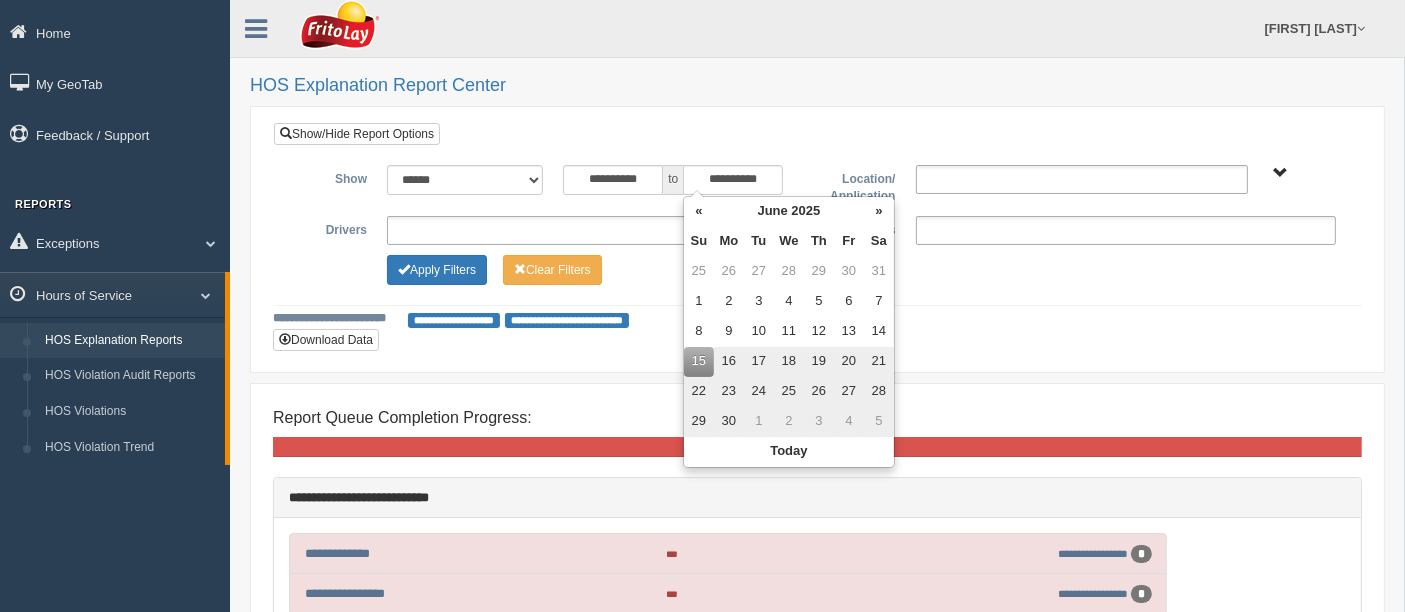 click on "21" at bounding box center (879, 362) 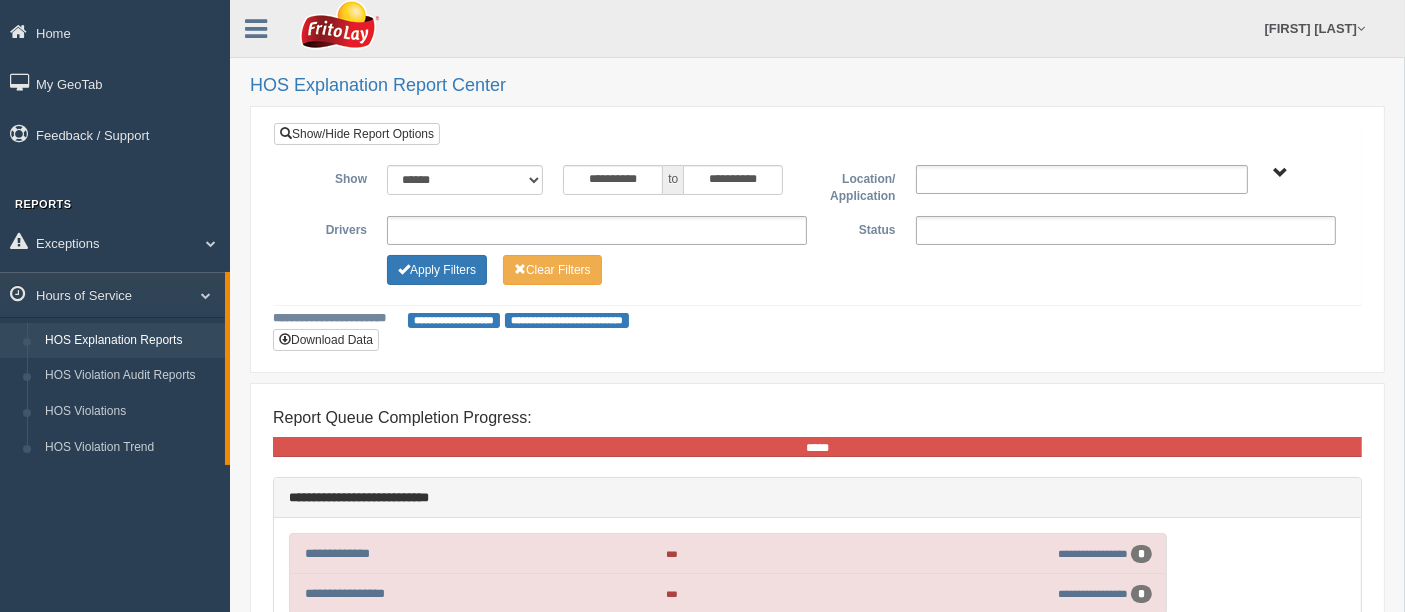 click on "**********" at bounding box center [817, 242] 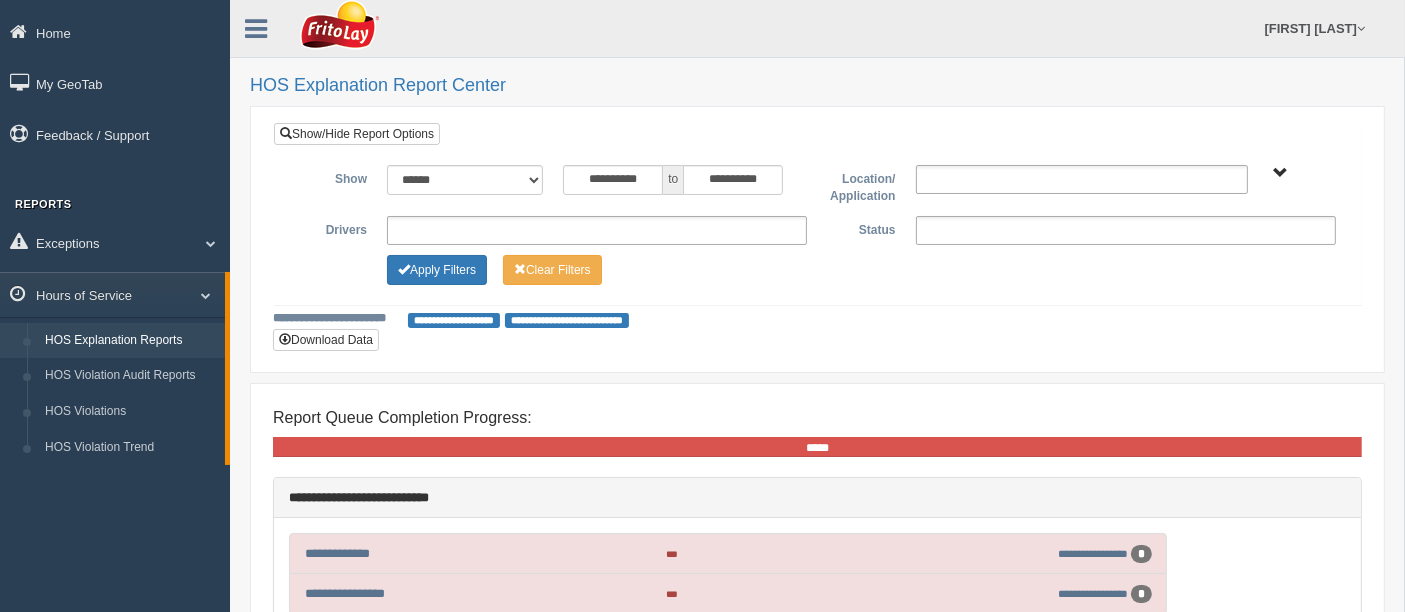 click at bounding box center [597, 230] 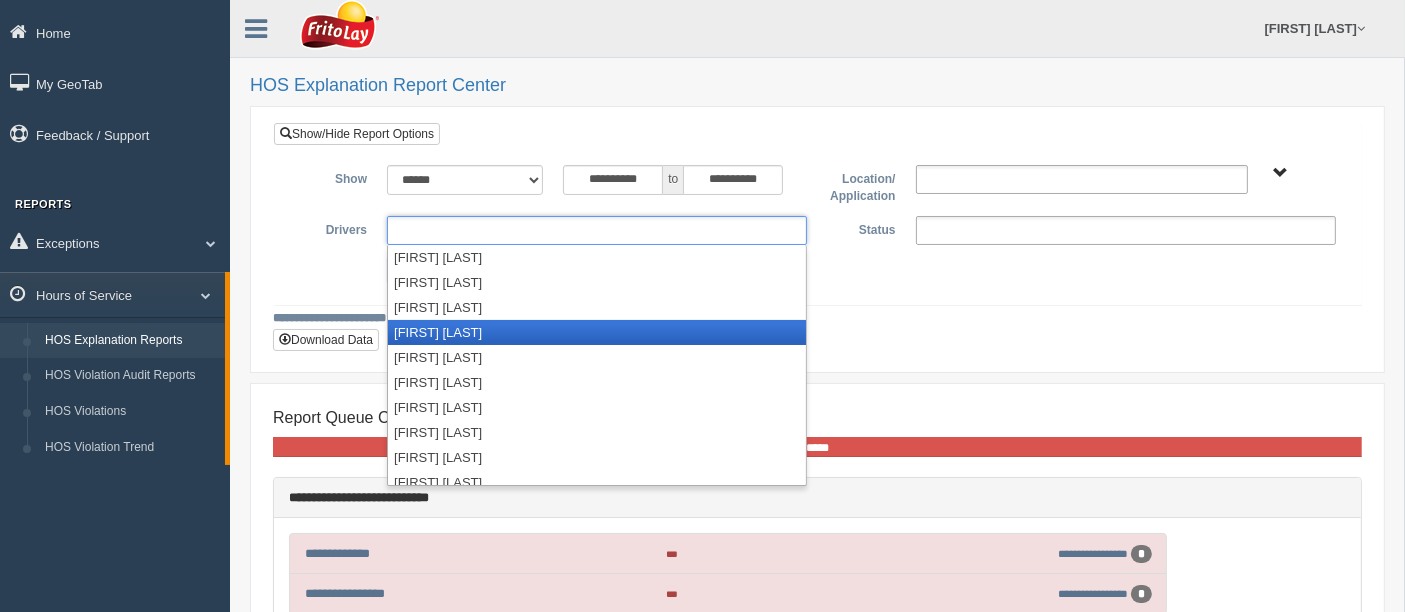 scroll, scrollTop: 0, scrollLeft: 0, axis: both 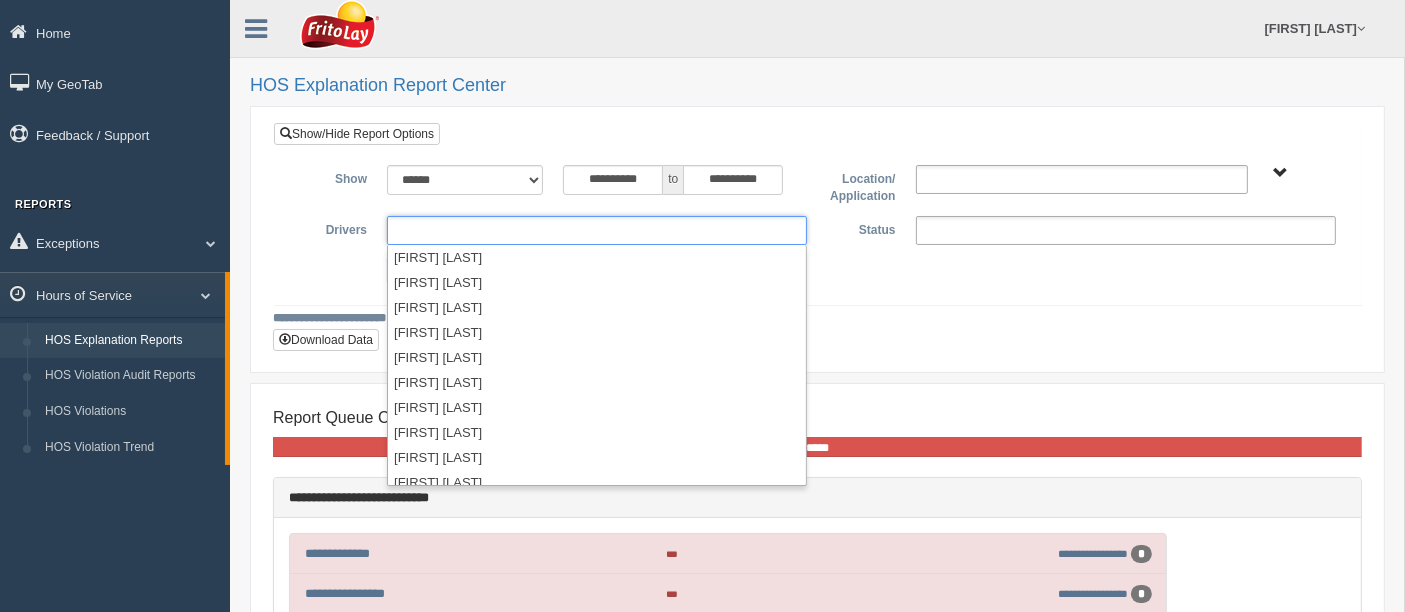 click at bounding box center [597, 230] 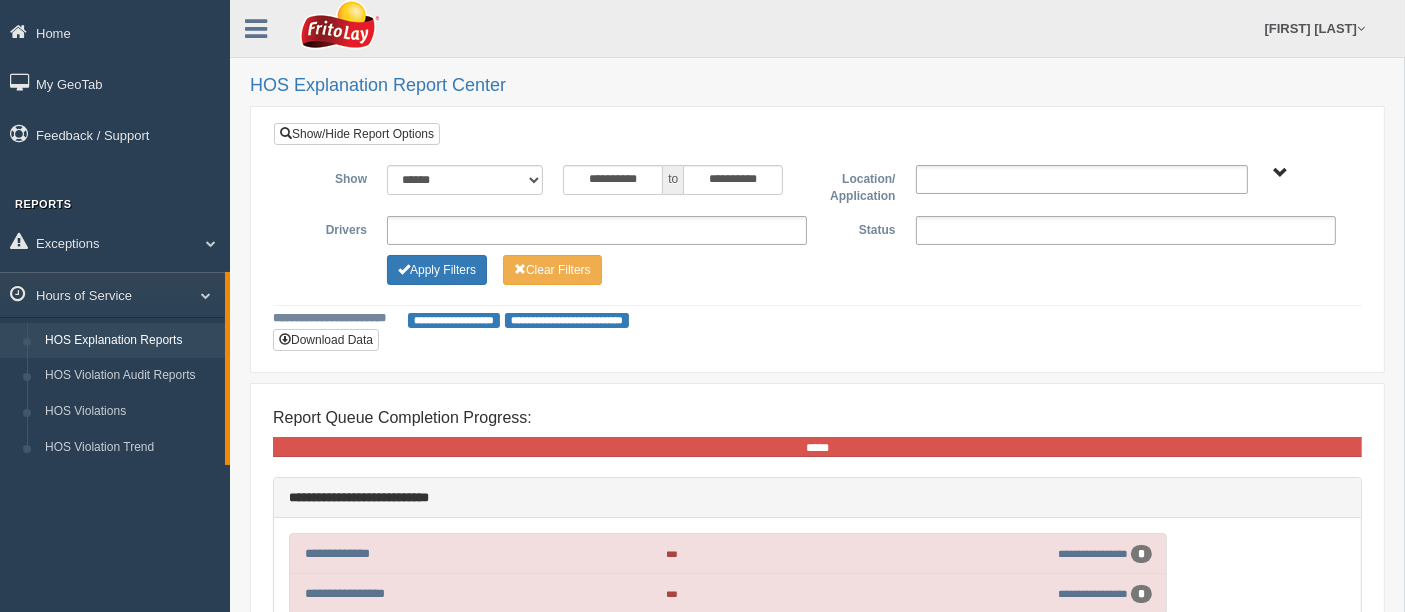 click at bounding box center (597, 230) 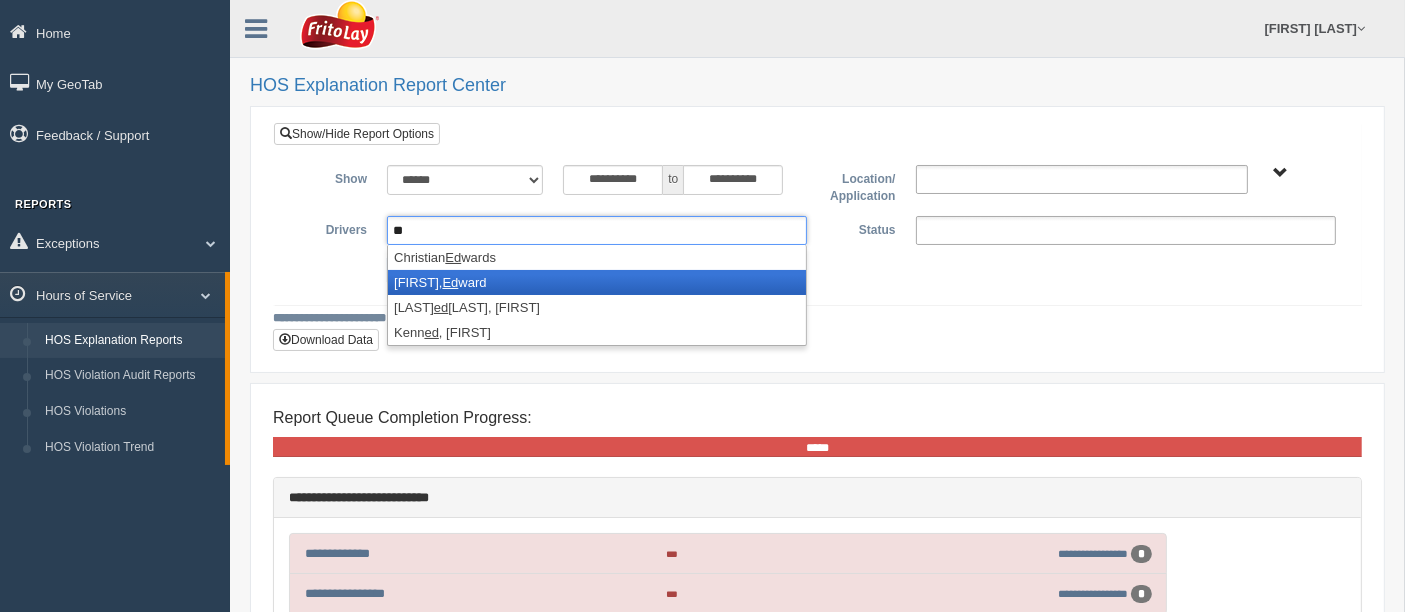 type on "**" 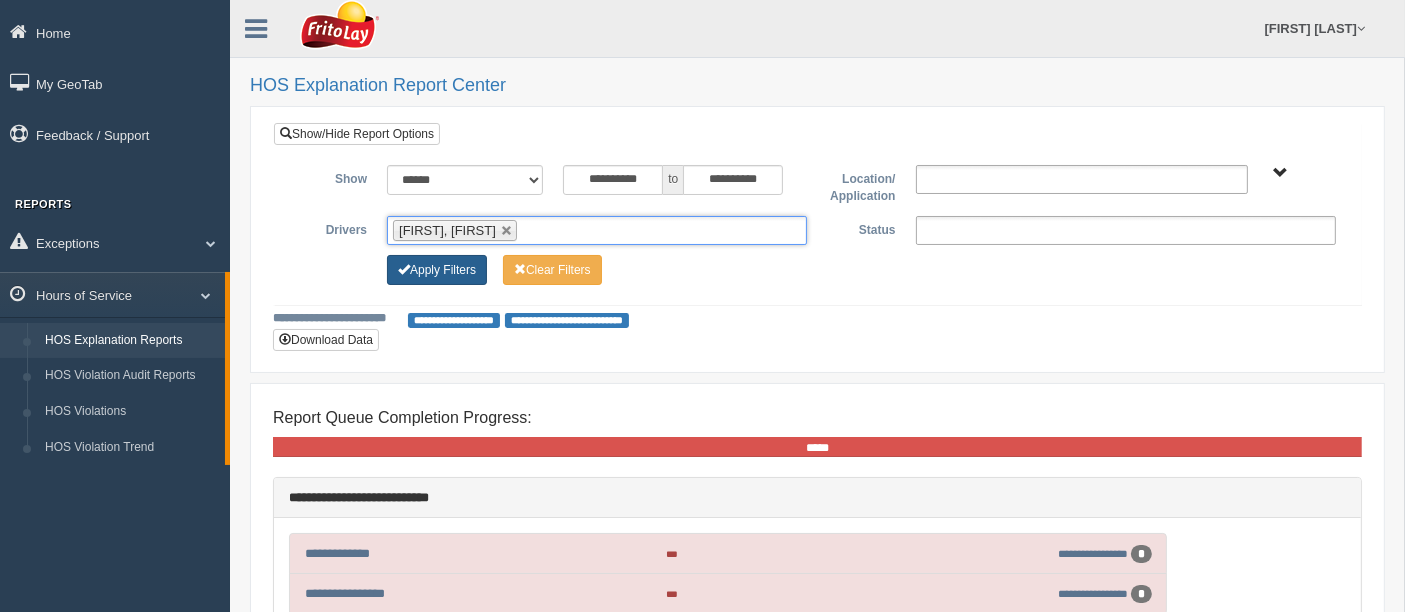 click on "Apply Filters" at bounding box center (437, 270) 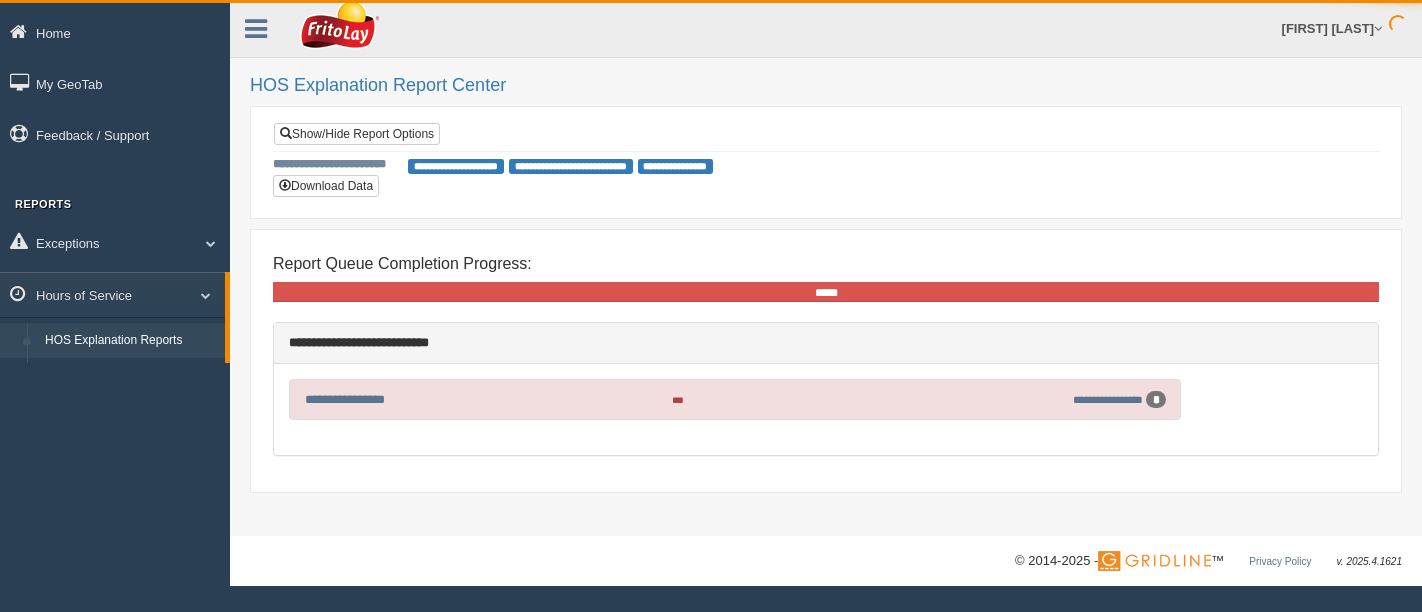 scroll, scrollTop: 0, scrollLeft: 0, axis: both 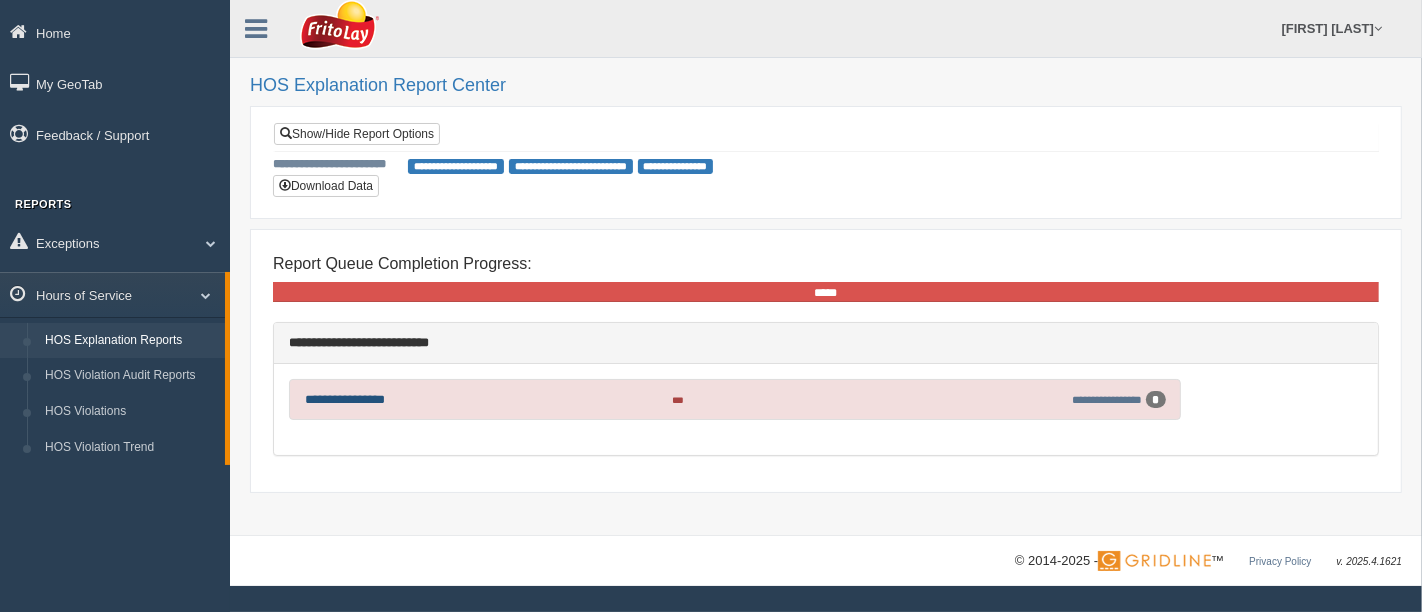 click on "**********" at bounding box center (345, 399) 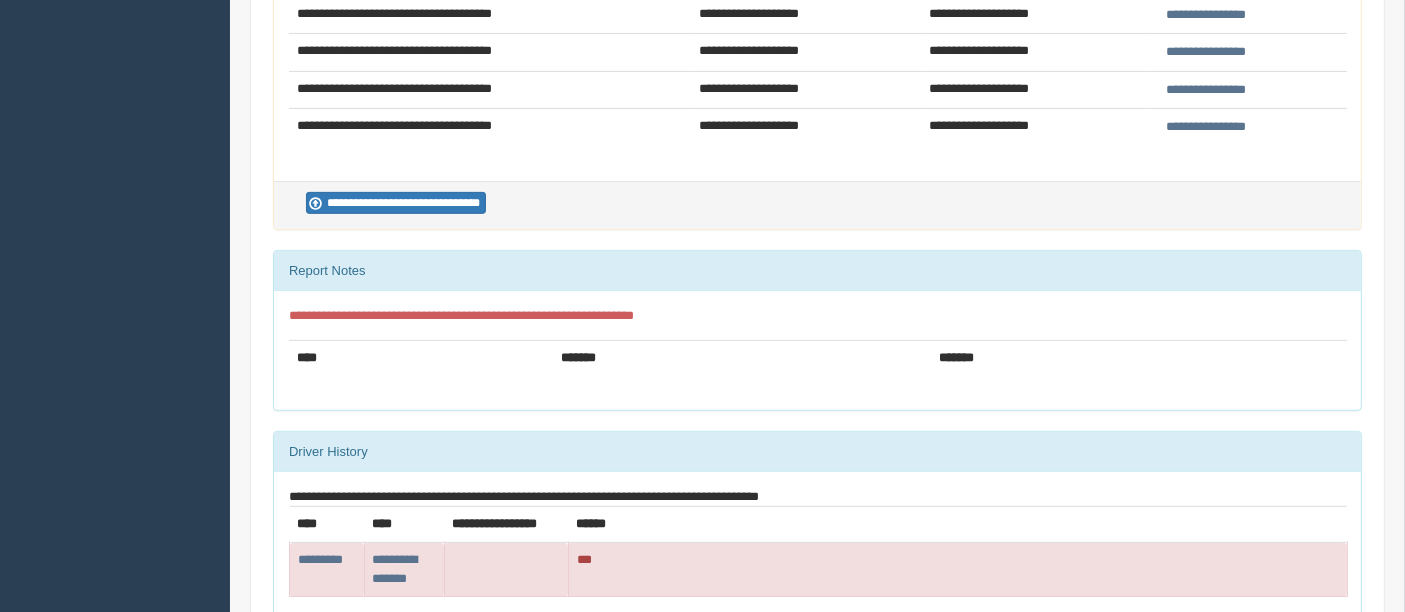 scroll, scrollTop: 888, scrollLeft: 0, axis: vertical 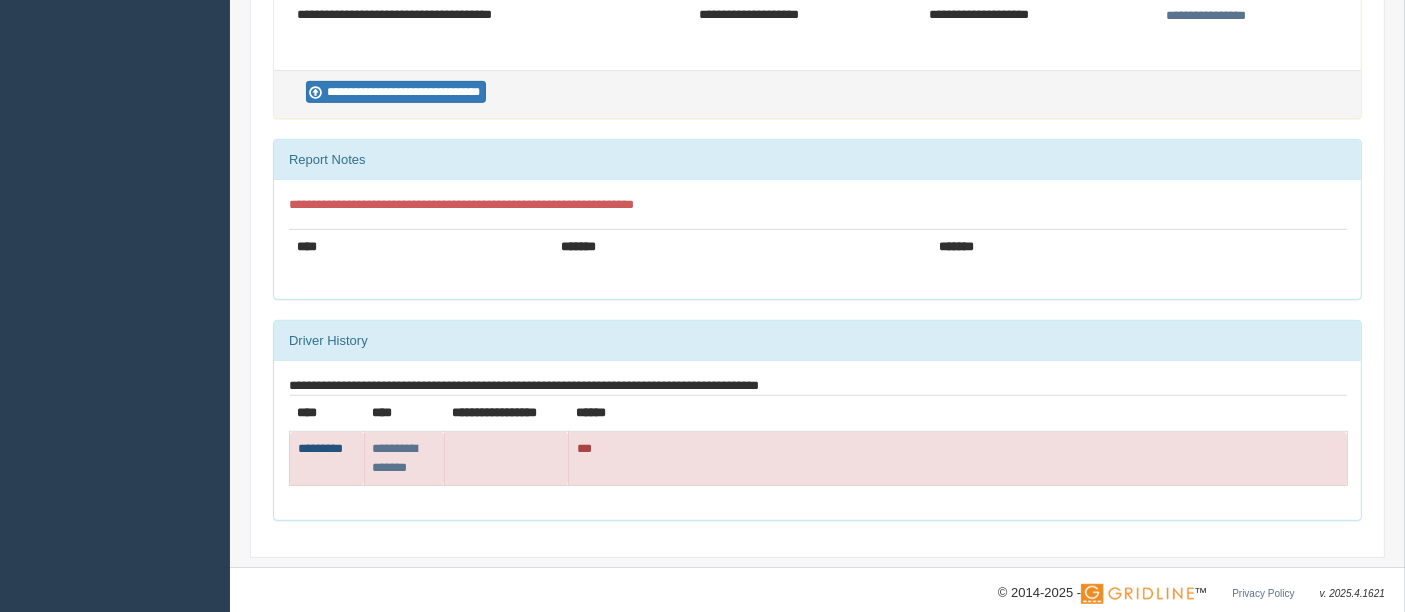 click on "*********" at bounding box center (320, 448) 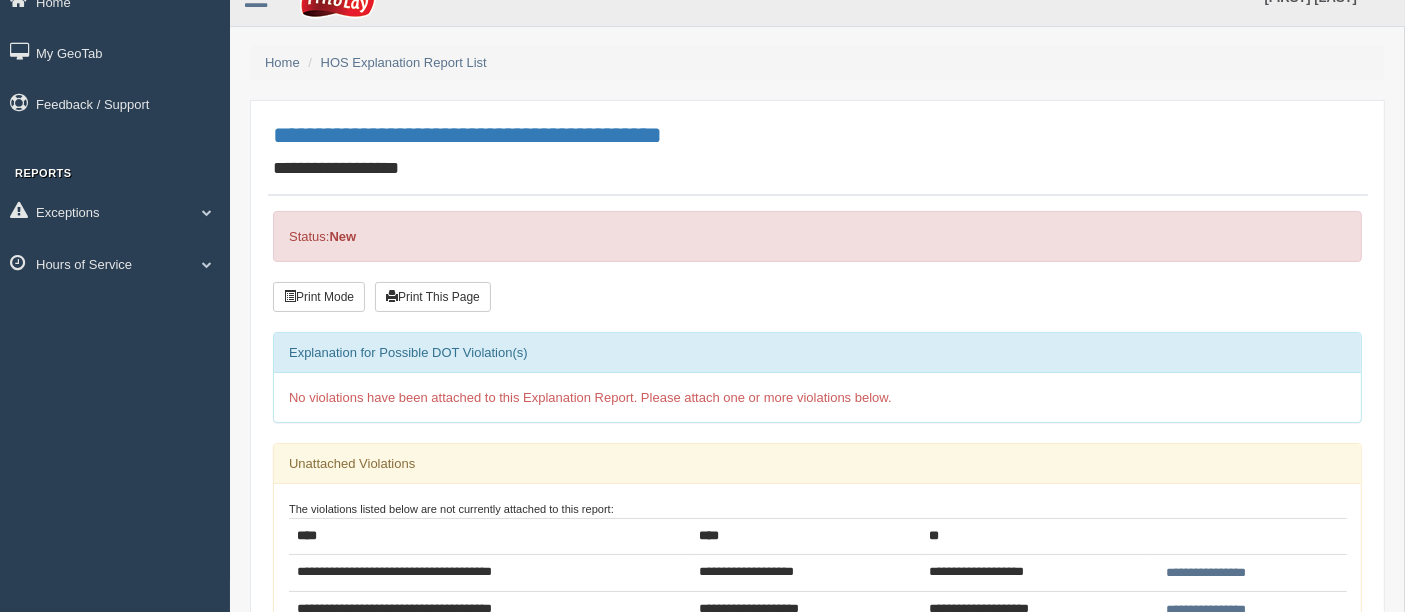 scroll, scrollTop: 0, scrollLeft: 0, axis: both 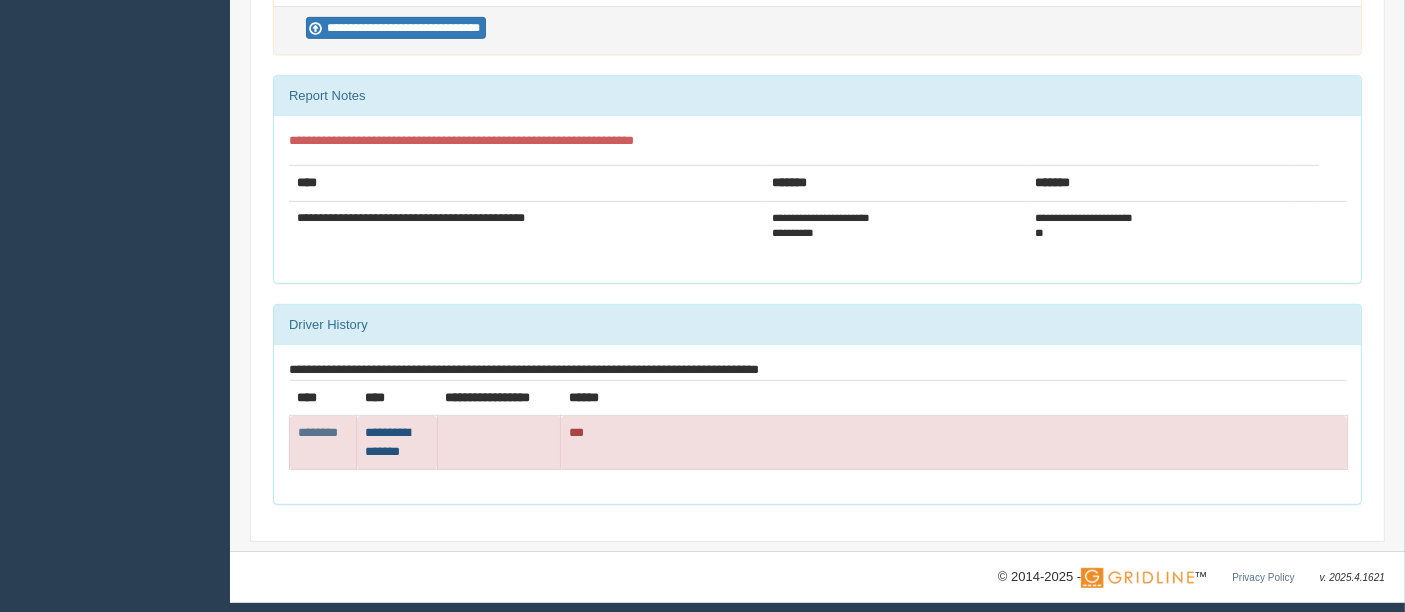 click on "**********" at bounding box center [318, 432] 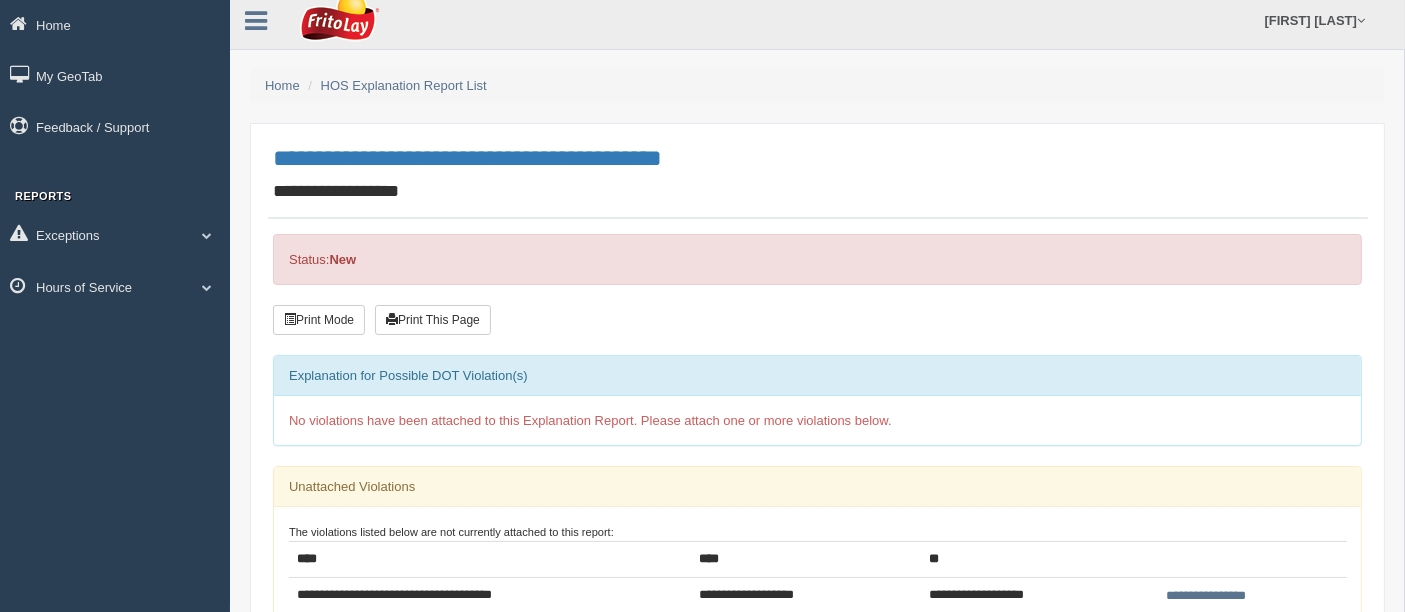 scroll, scrollTop: 0, scrollLeft: 0, axis: both 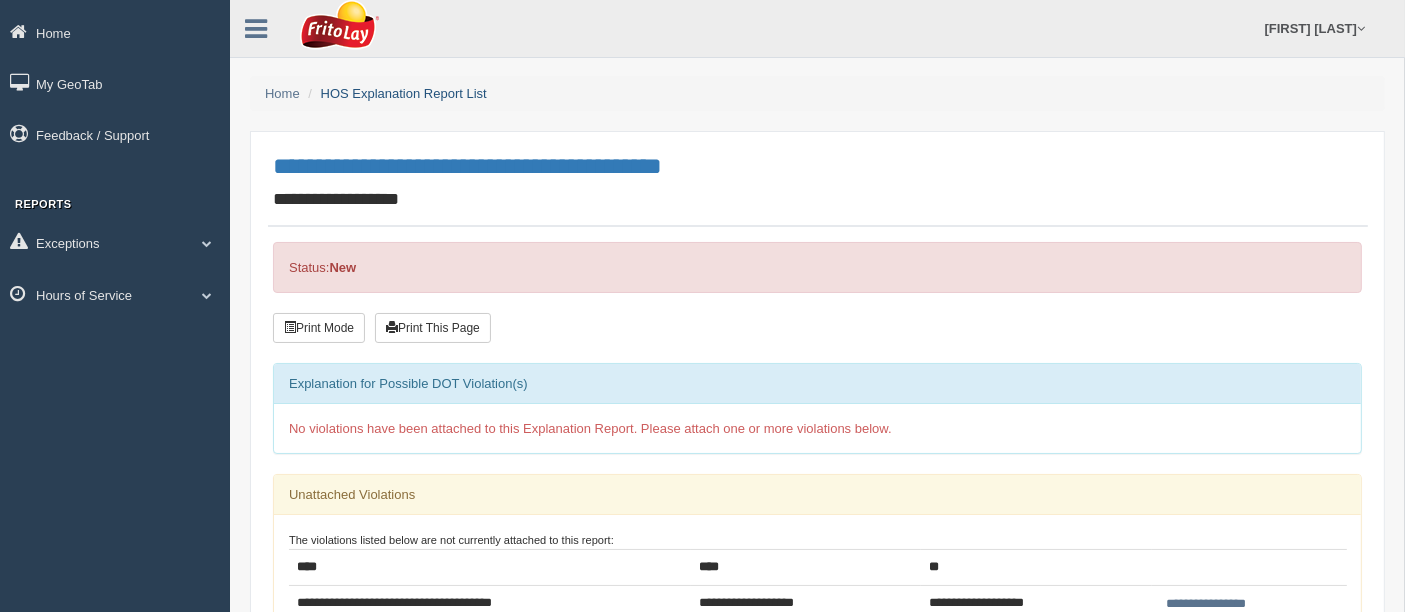 click on "HOS Explanation Report List" at bounding box center (404, 93) 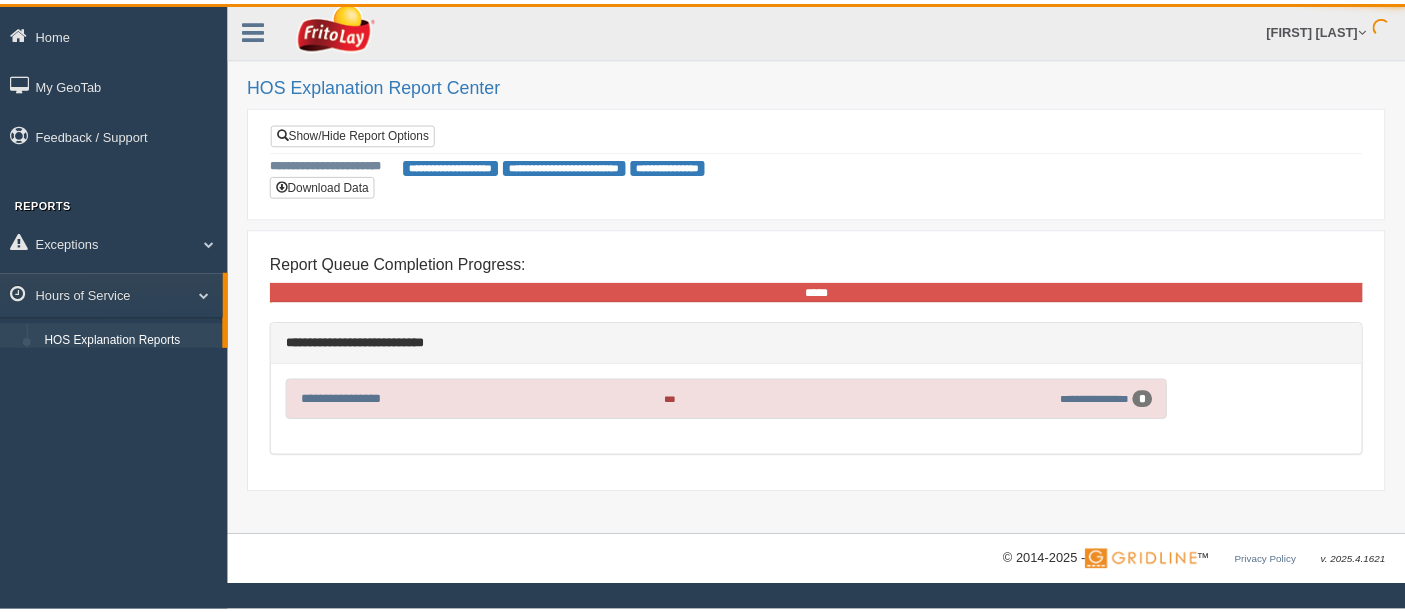 scroll, scrollTop: 0, scrollLeft: 0, axis: both 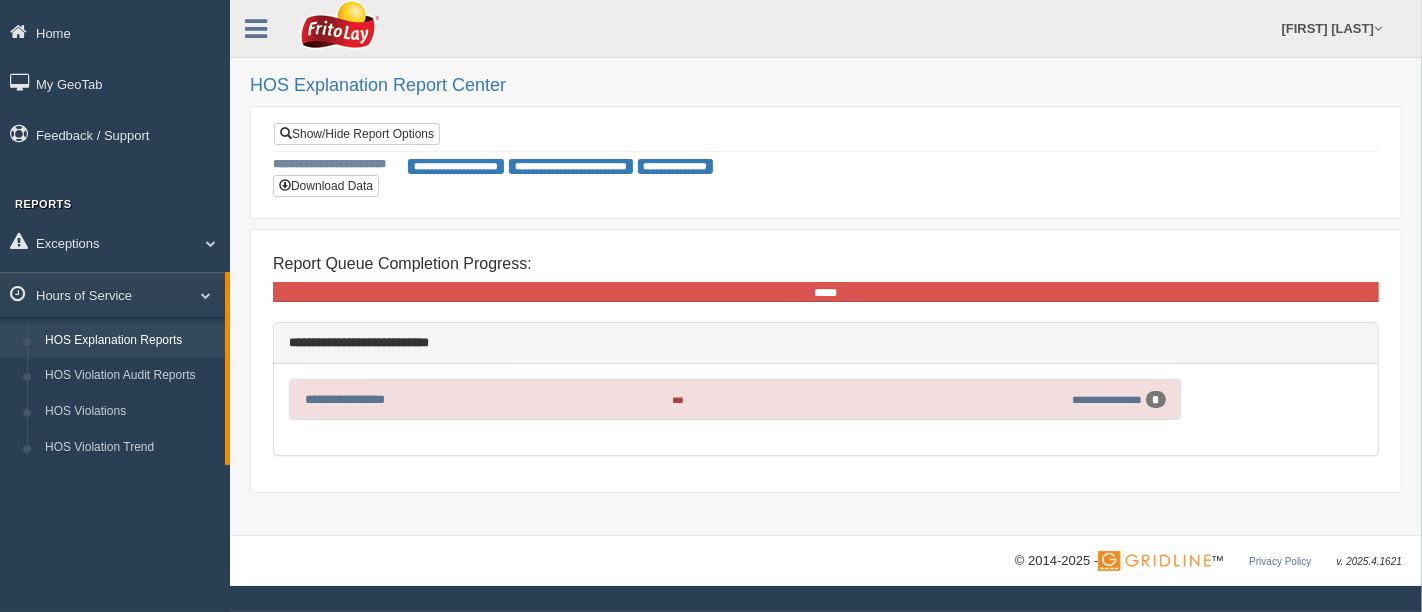click on "*" at bounding box center (1156, 400) 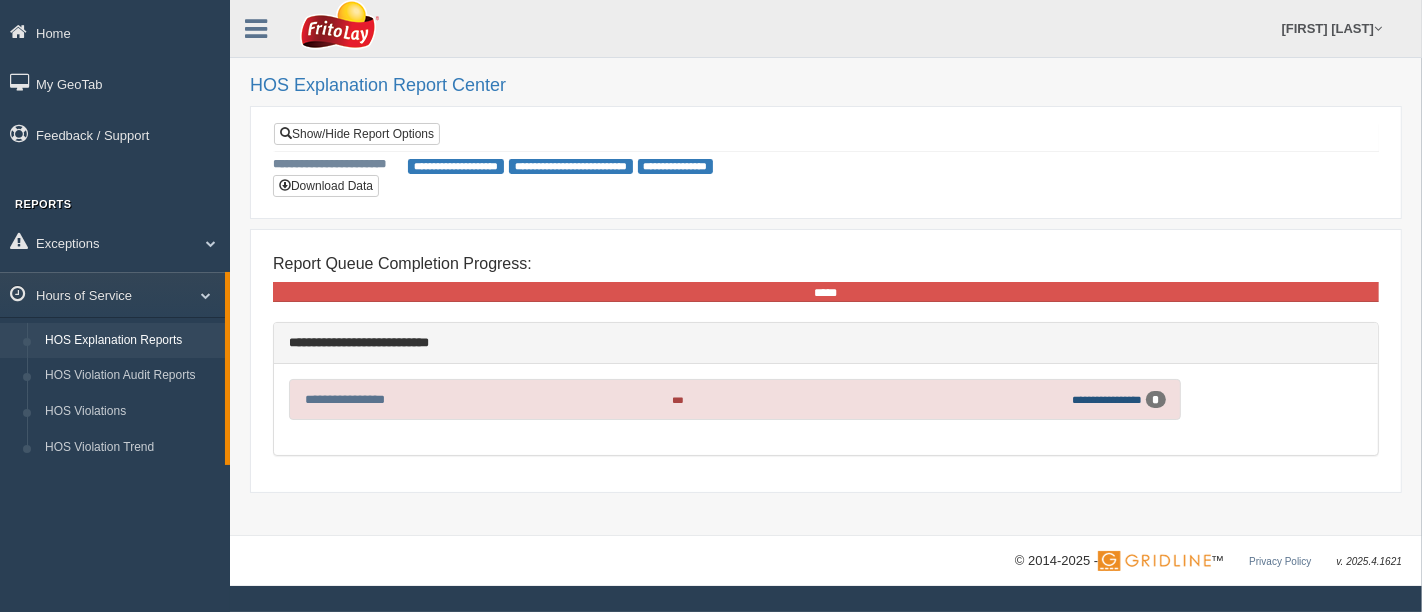 click on "**********" at bounding box center [1108, 399] 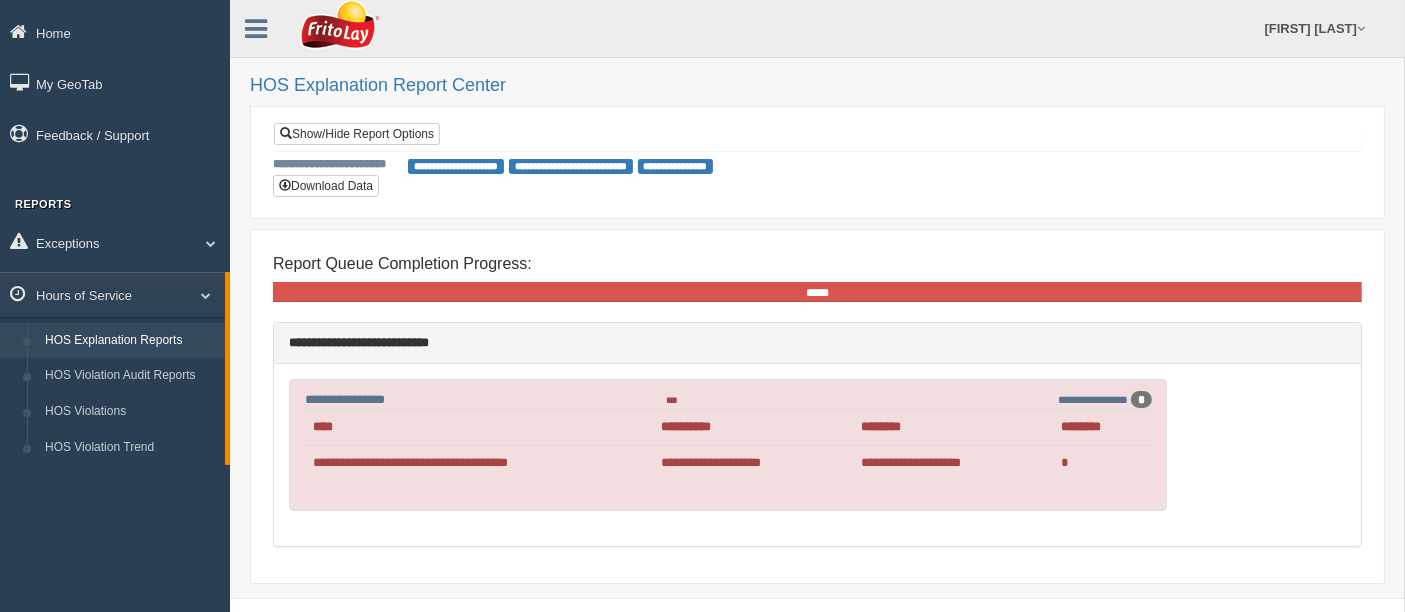 scroll, scrollTop: 51, scrollLeft: 0, axis: vertical 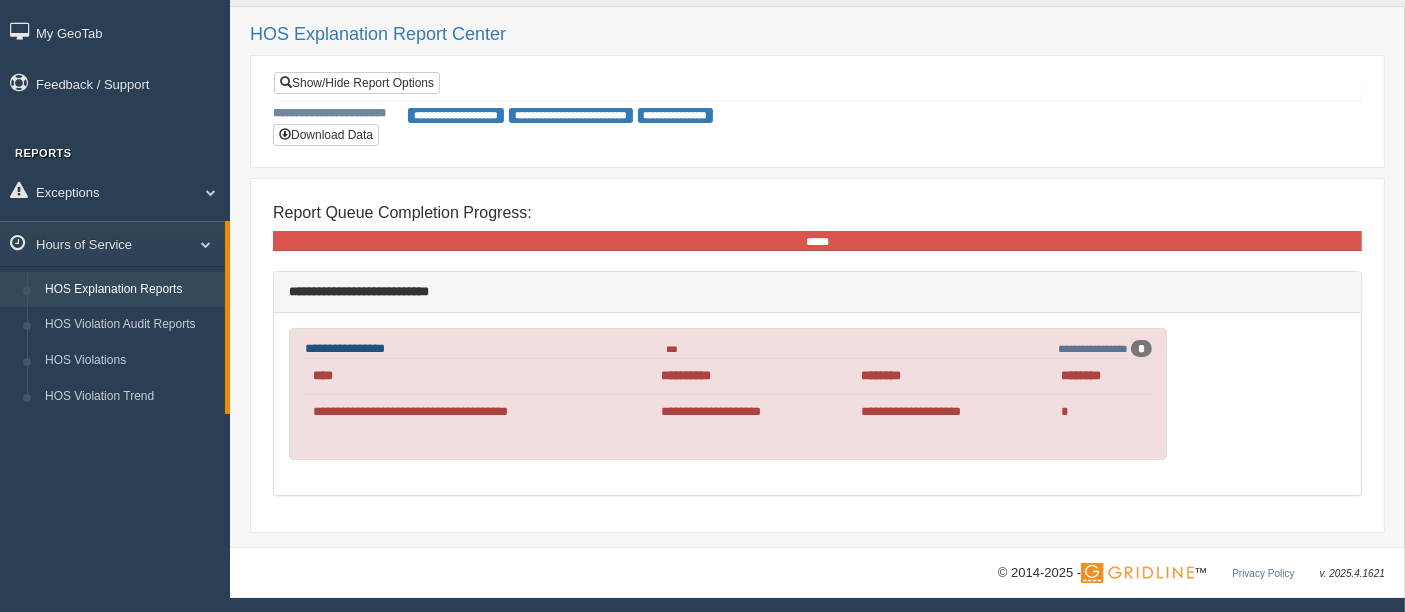 click on "**********" at bounding box center [345, 348] 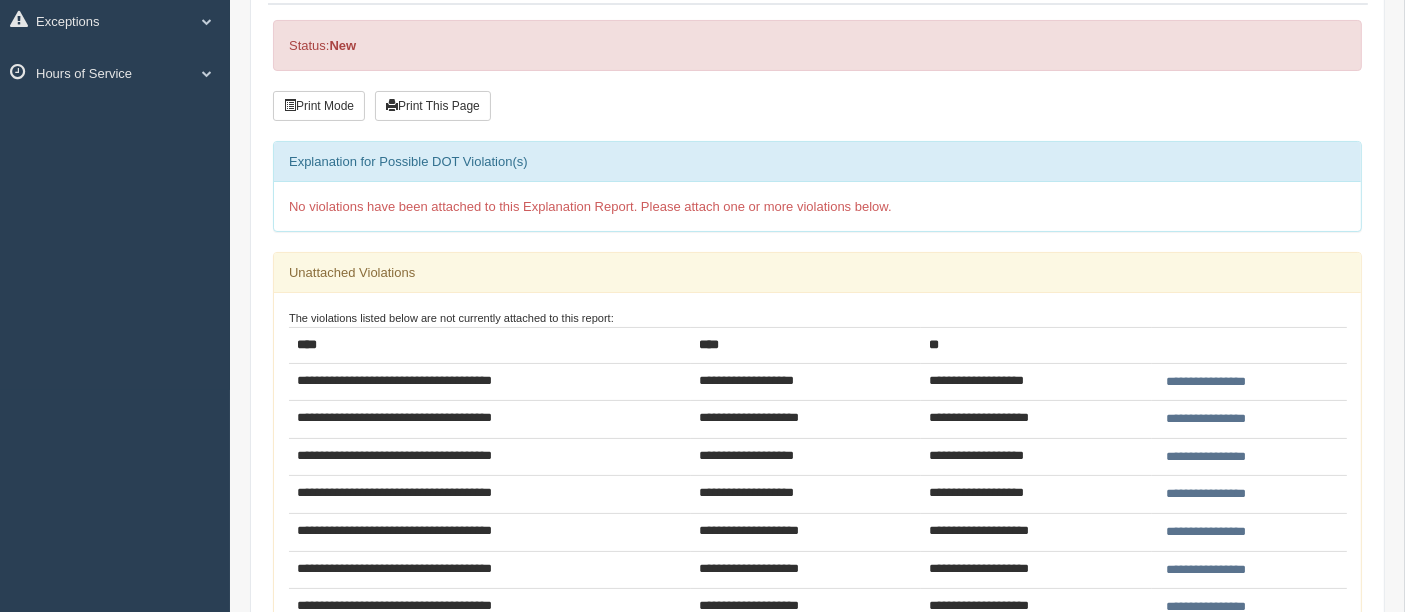 scroll, scrollTop: 444, scrollLeft: 0, axis: vertical 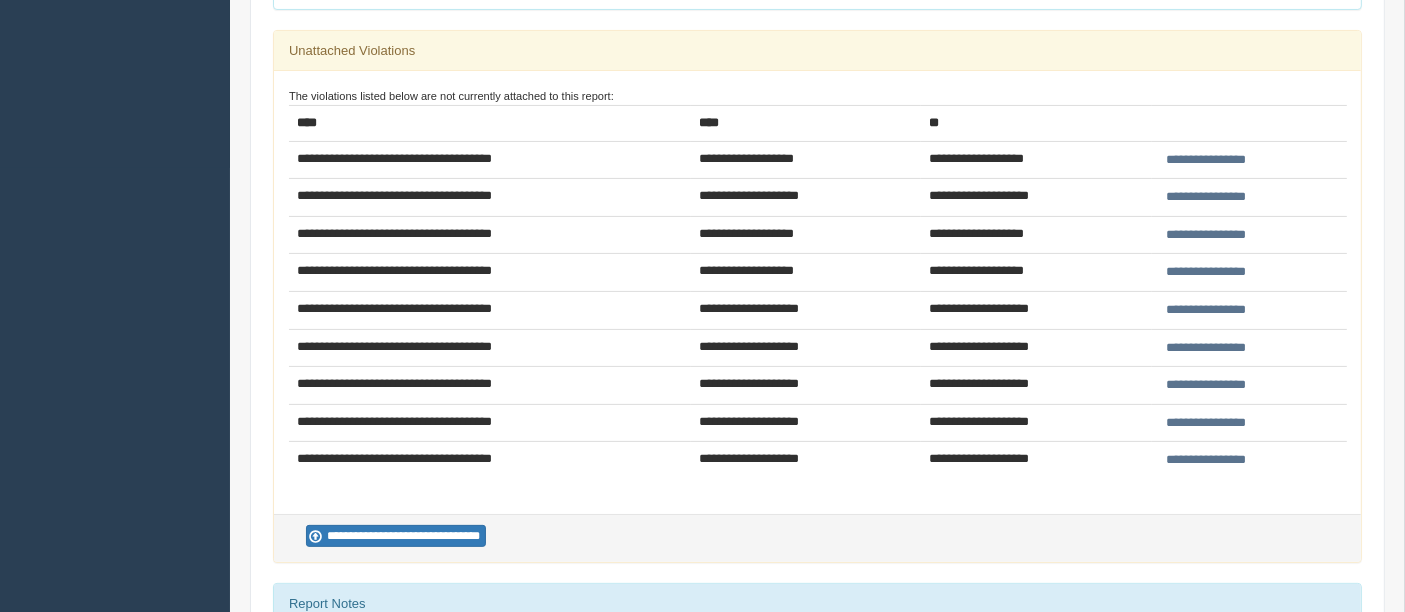 click on "**********" at bounding box center [1206, 160] 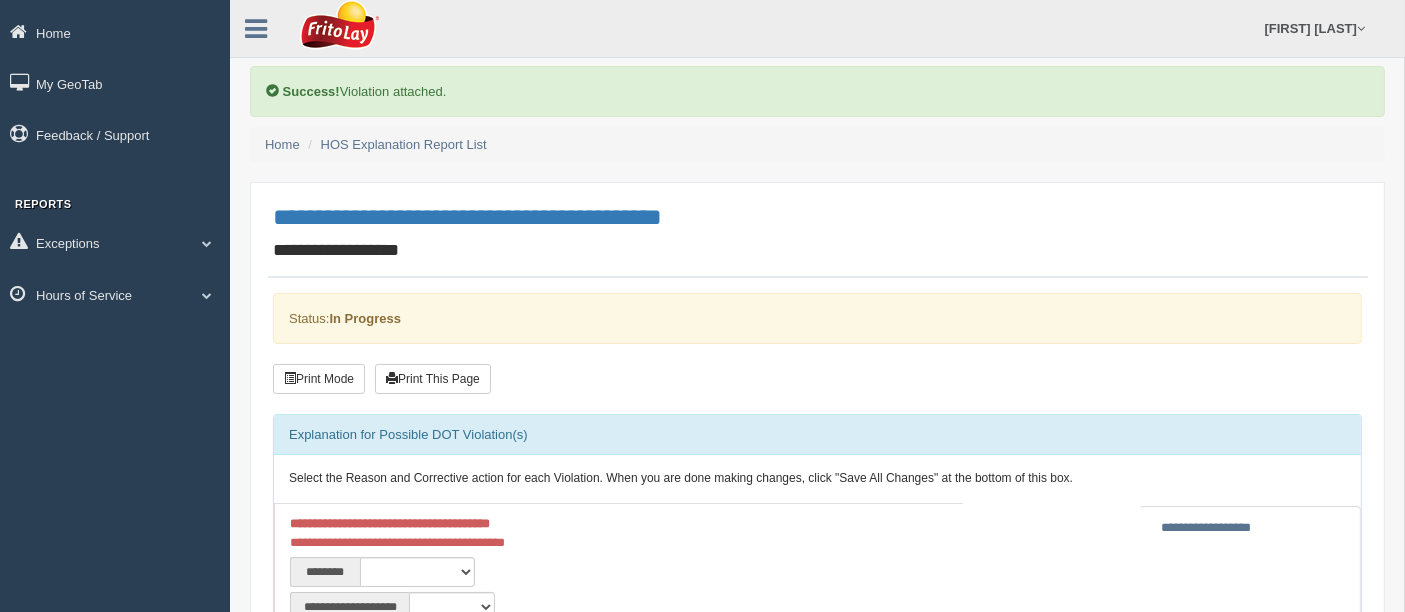 scroll, scrollTop: 111, scrollLeft: 0, axis: vertical 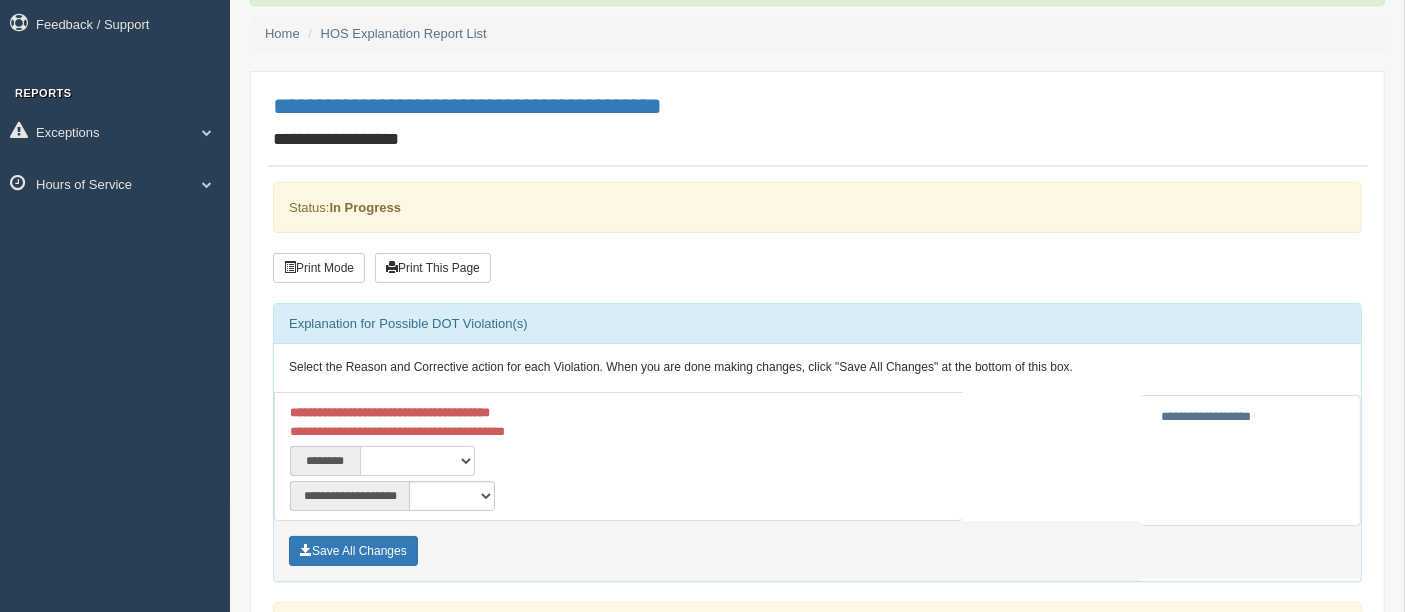 click on "**********" at bounding box center (417, 461) 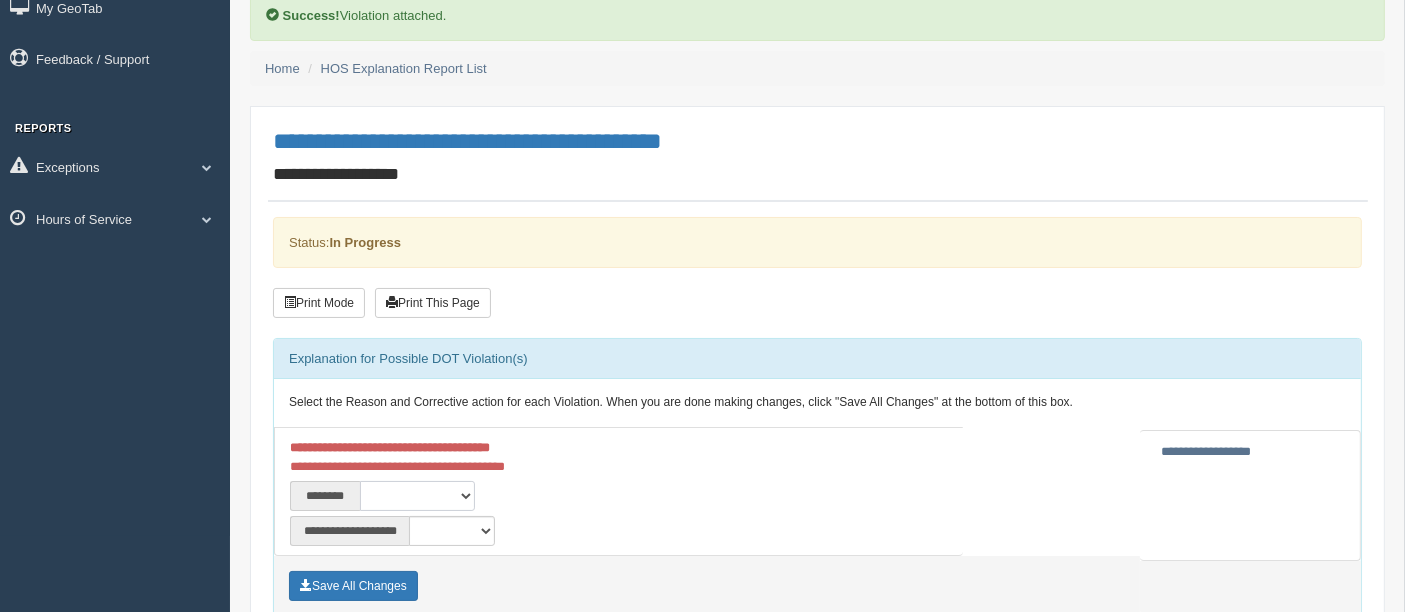 scroll, scrollTop: 111, scrollLeft: 0, axis: vertical 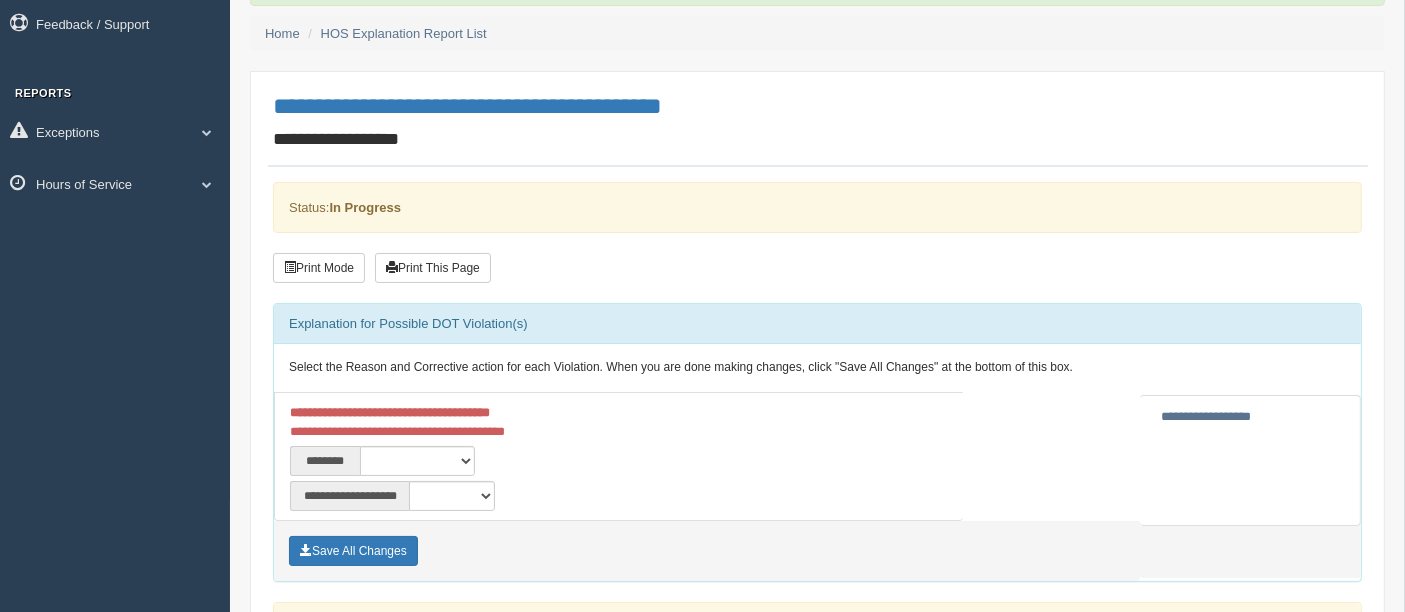click on "**********" at bounding box center (1206, 416) 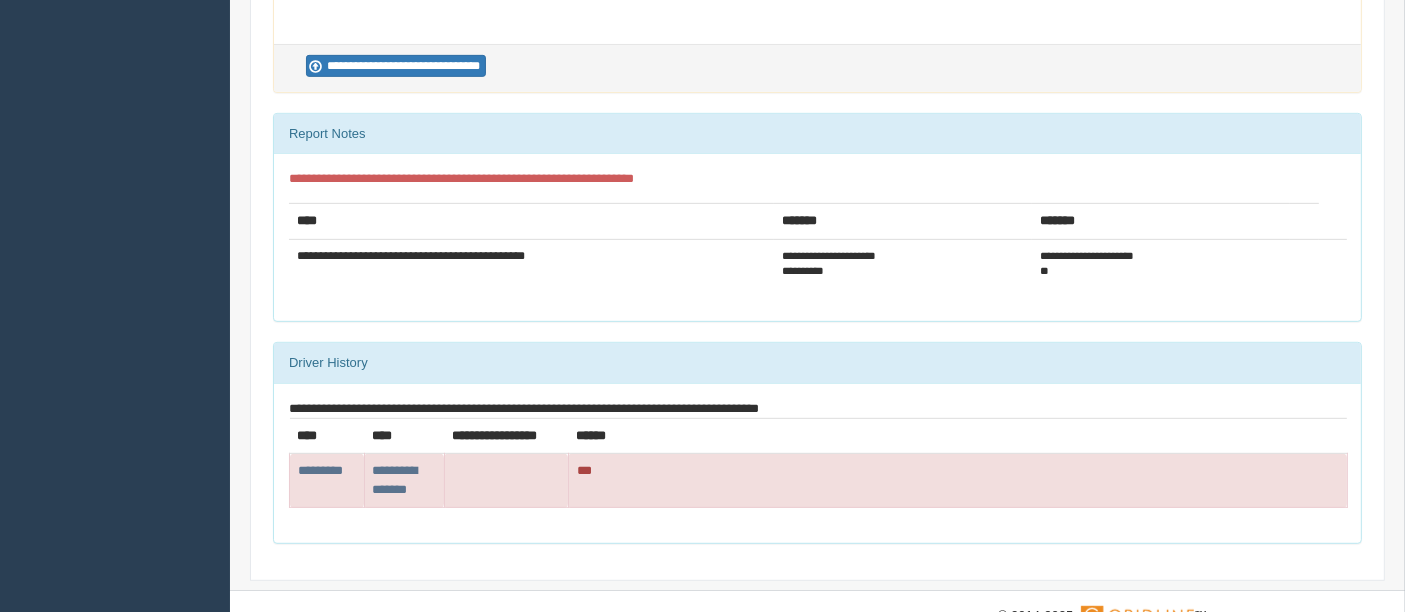 scroll, scrollTop: 1002, scrollLeft: 0, axis: vertical 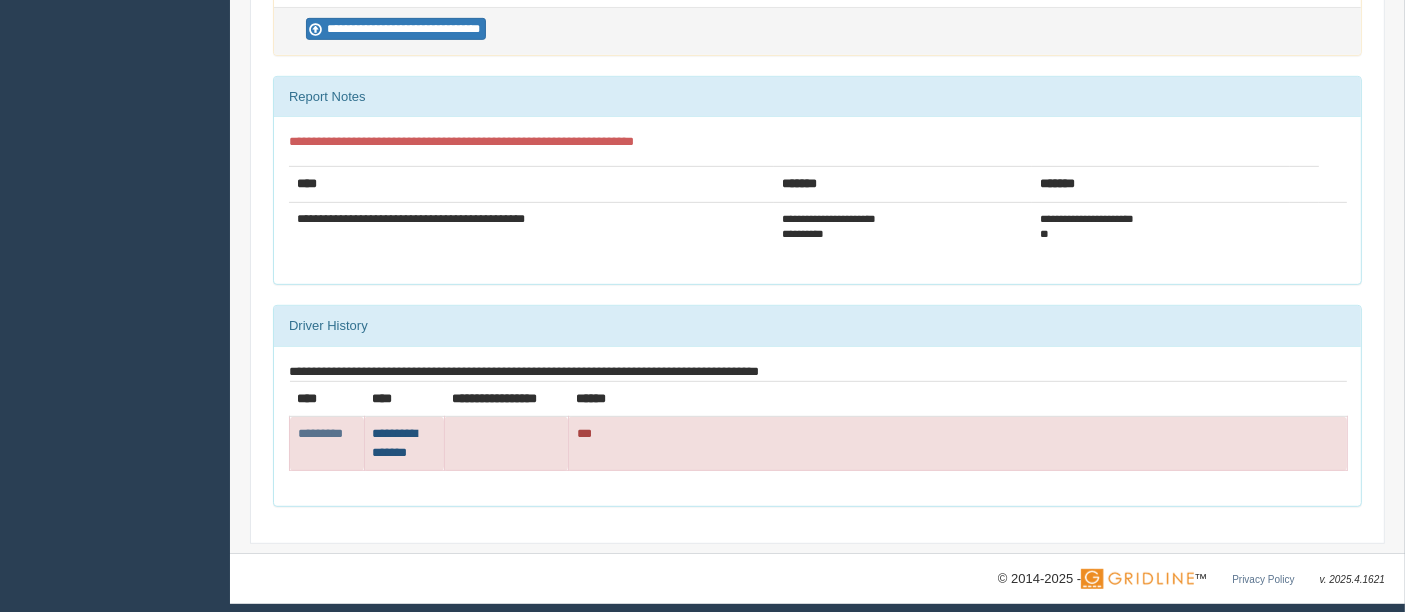 click on "**********" at bounding box center (320, 433) 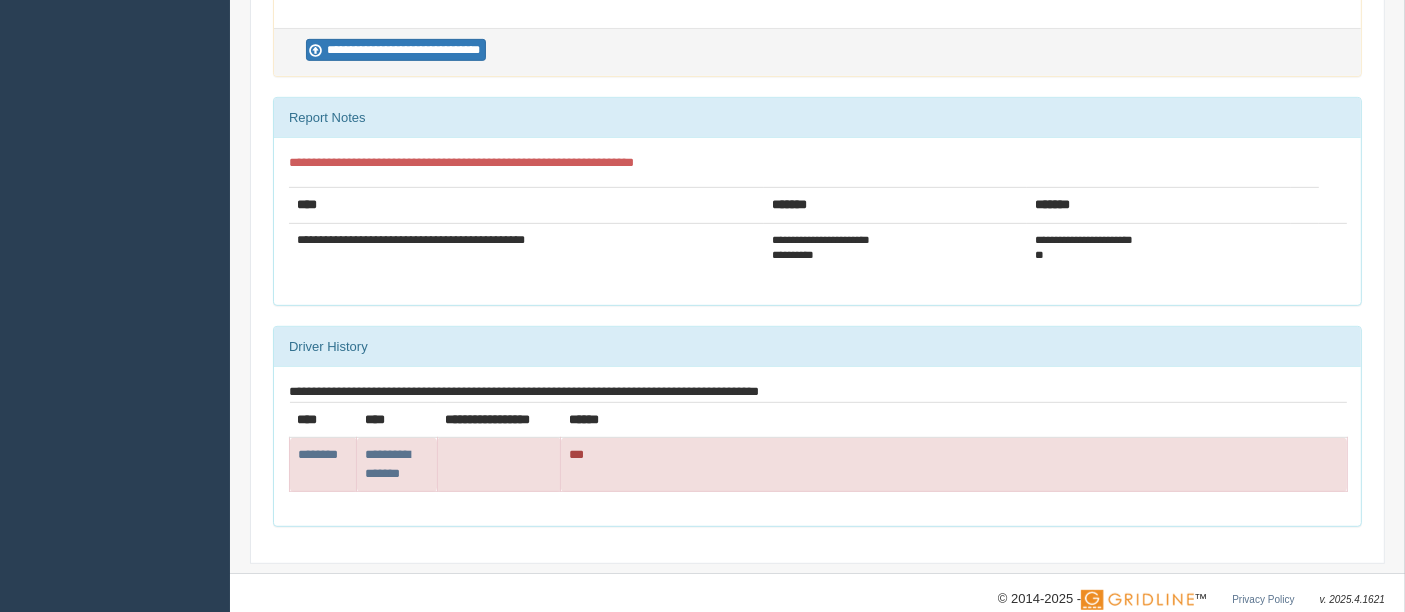 scroll, scrollTop: 952, scrollLeft: 0, axis: vertical 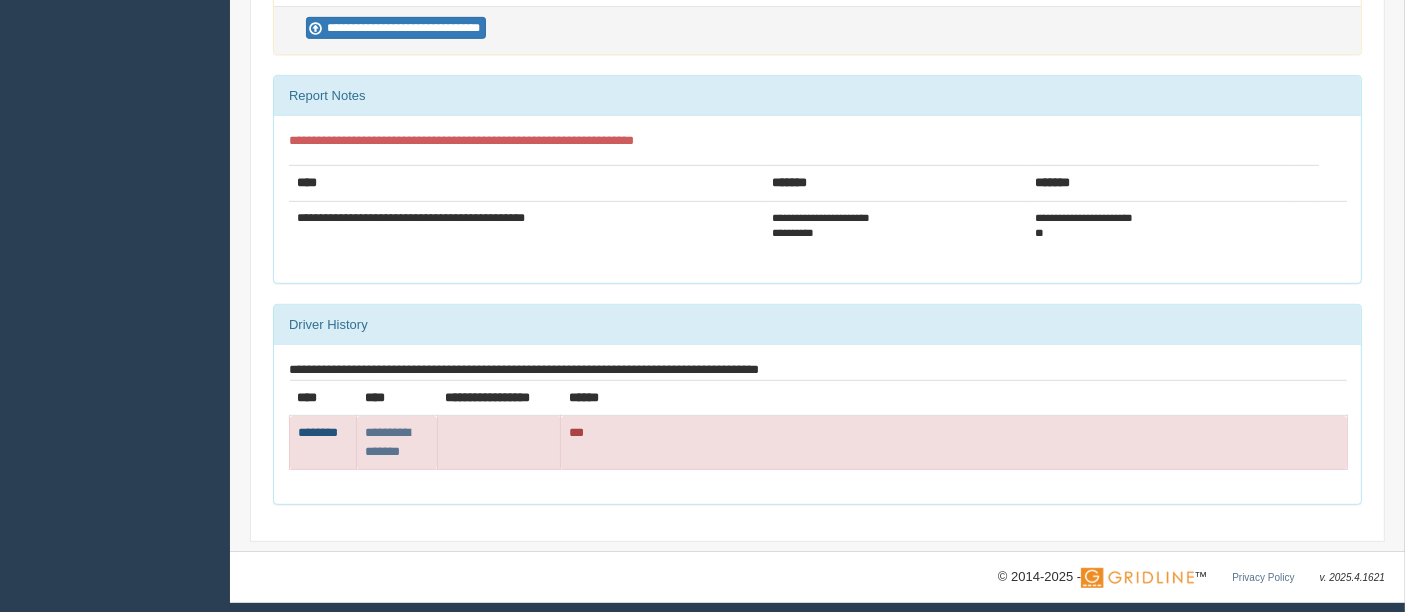 click on "********" at bounding box center [318, 432] 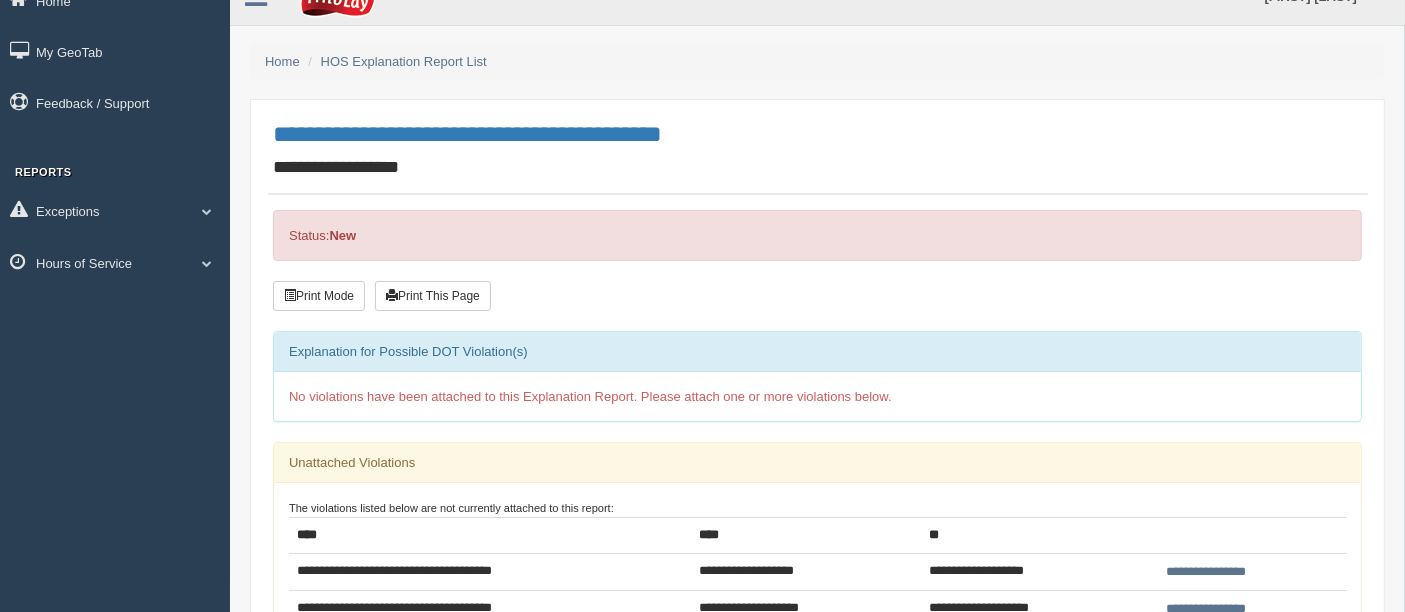 scroll, scrollTop: 0, scrollLeft: 0, axis: both 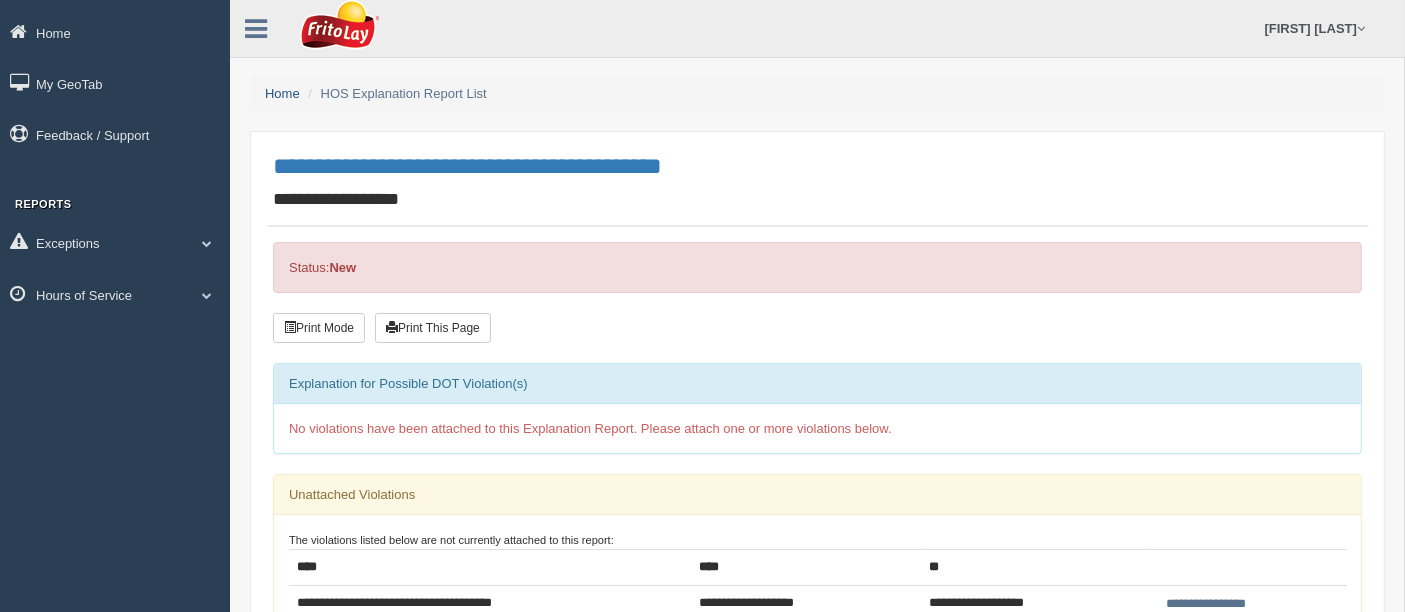 click on "Home" at bounding box center (282, 93) 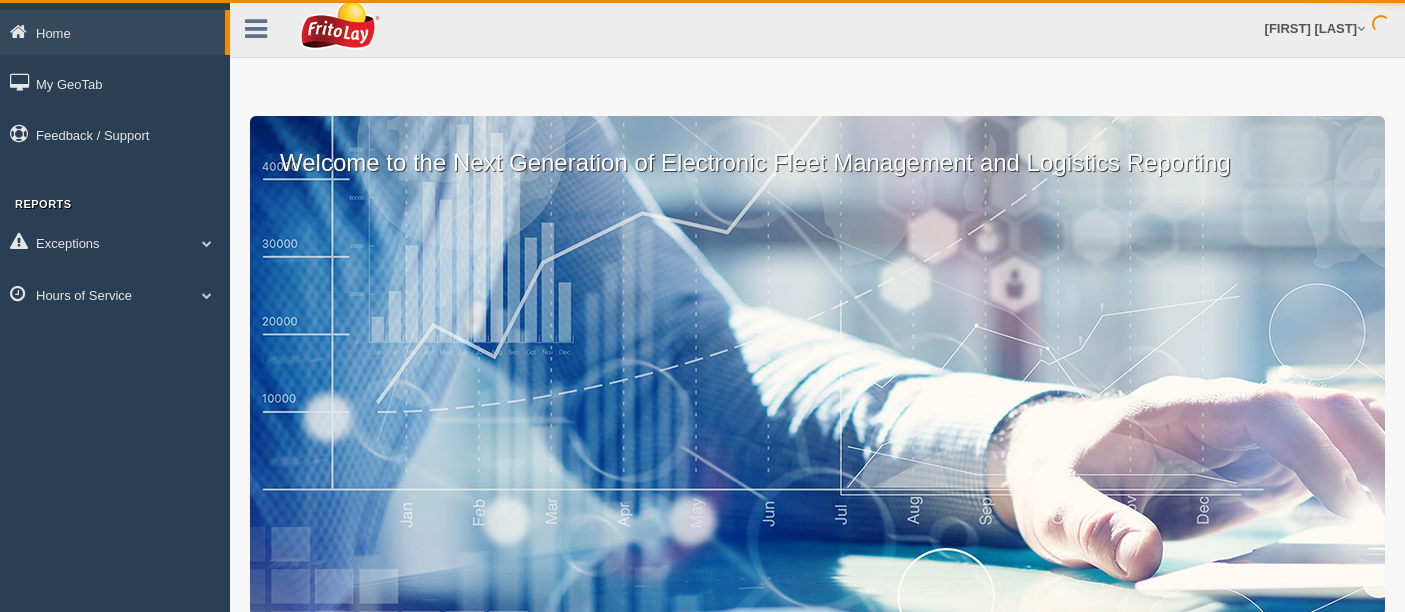 scroll, scrollTop: 0, scrollLeft: 0, axis: both 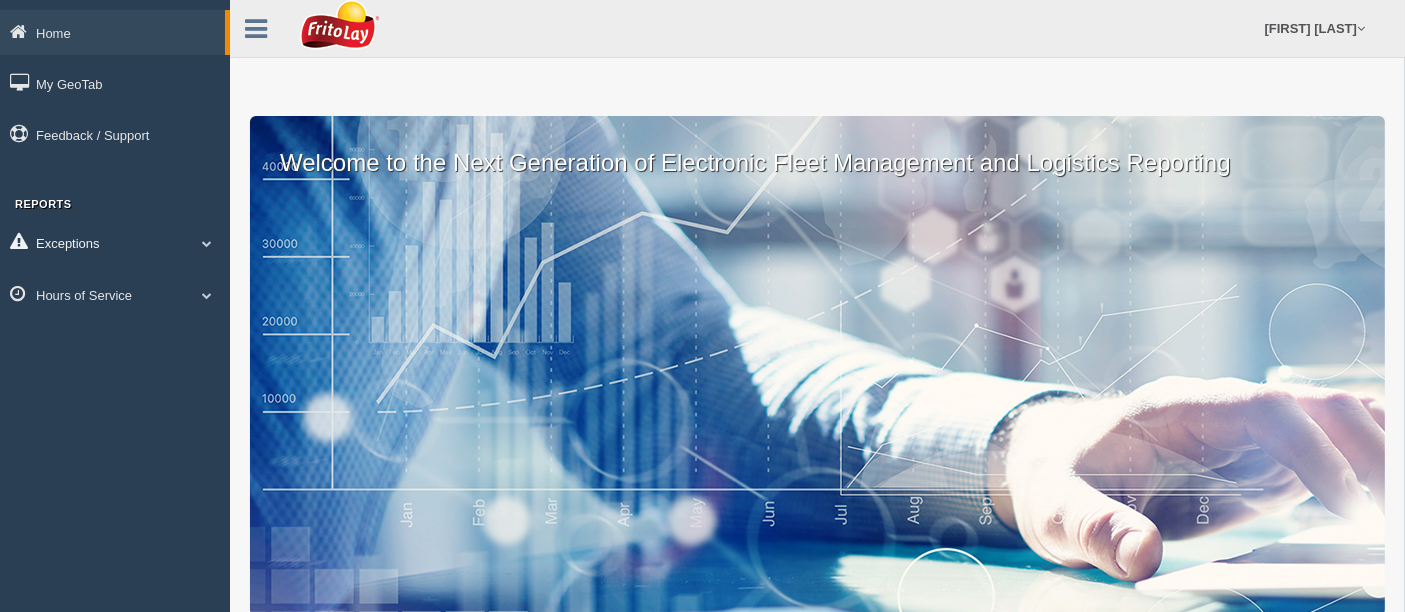 click at bounding box center [207, 243] 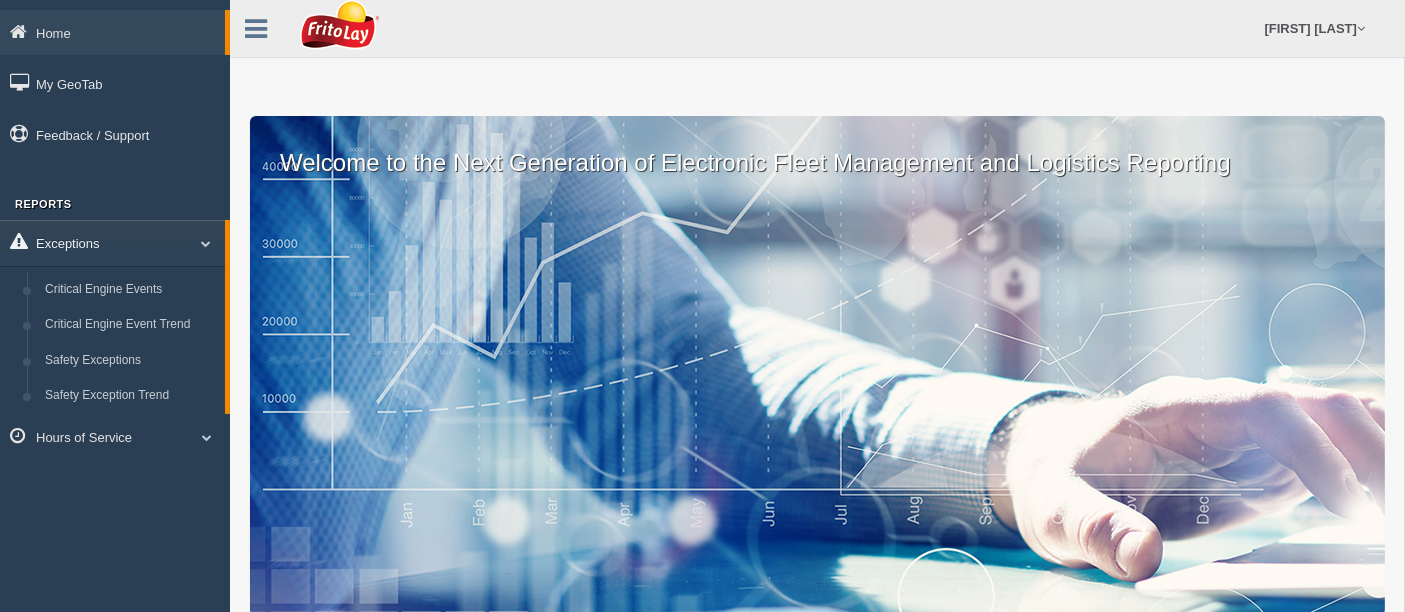 click at bounding box center (198, 243) 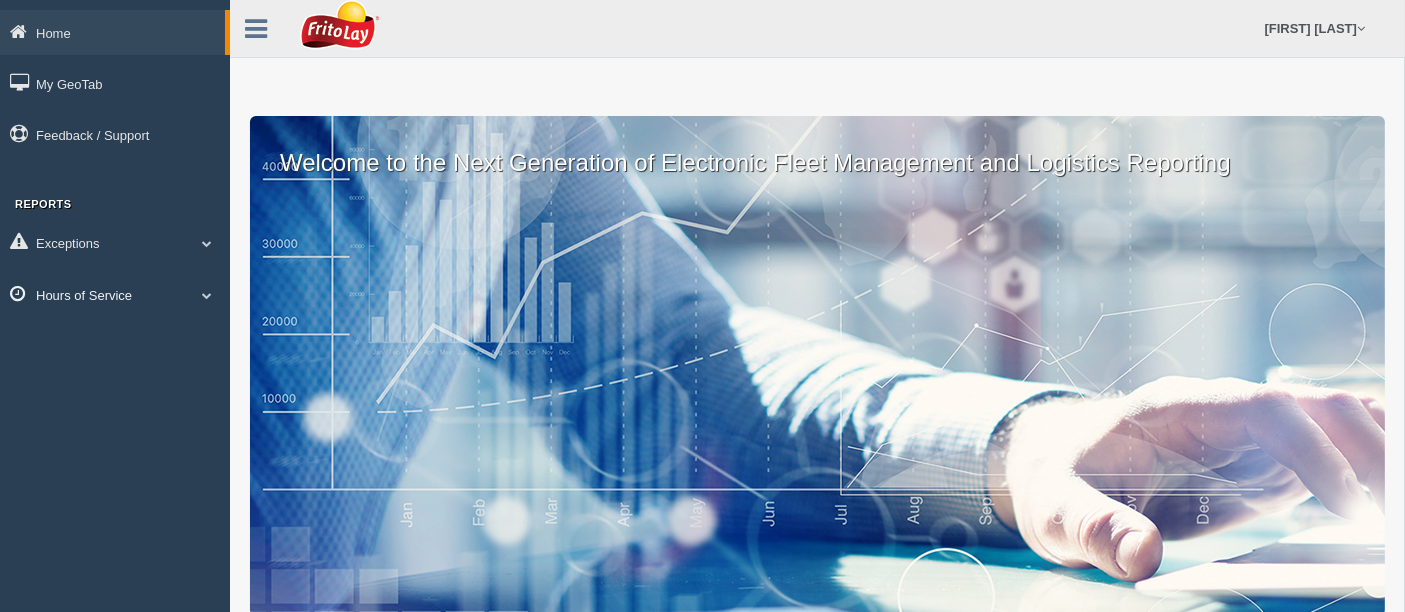 click at bounding box center (207, 243) 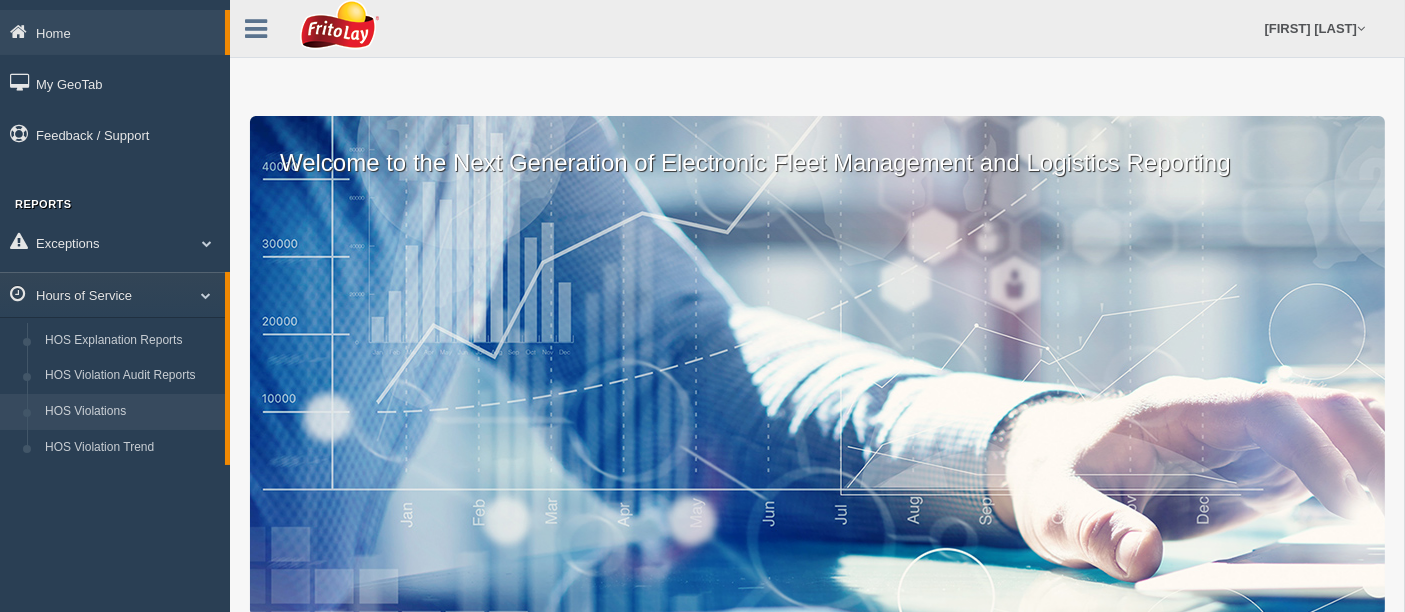 click on "HOS Violations" at bounding box center [130, 412] 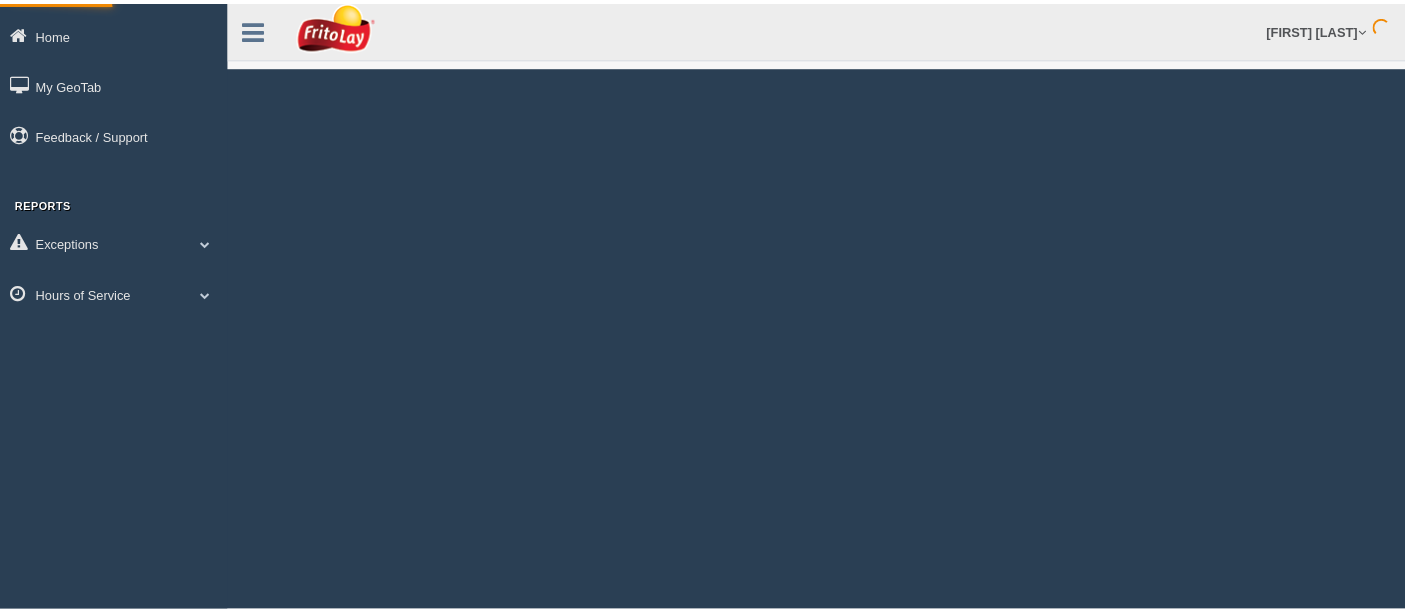 scroll, scrollTop: 0, scrollLeft: 0, axis: both 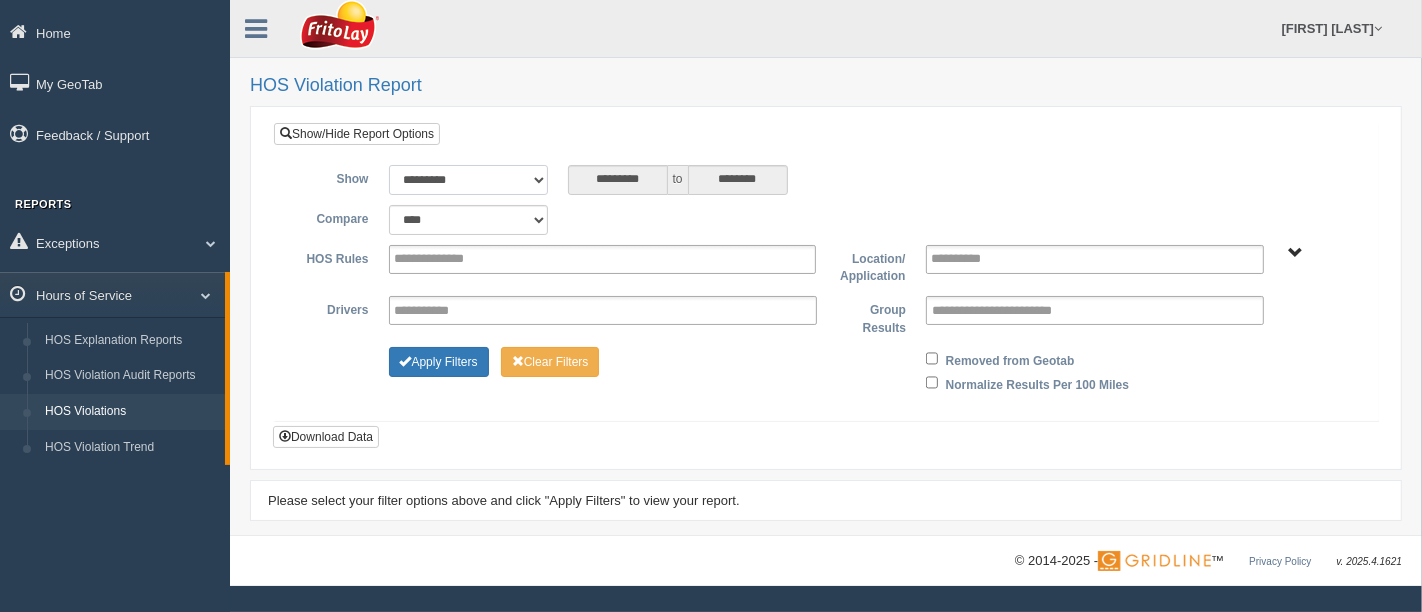 click on "**********" at bounding box center (468, 180) 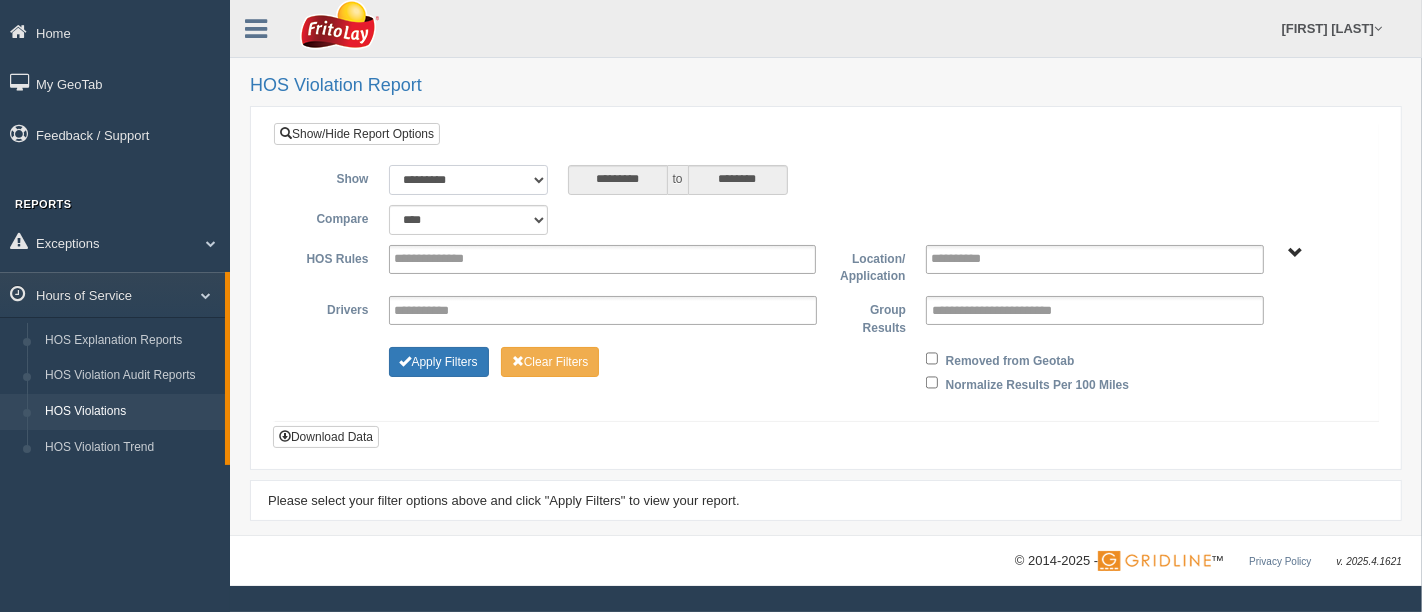 select on "*********" 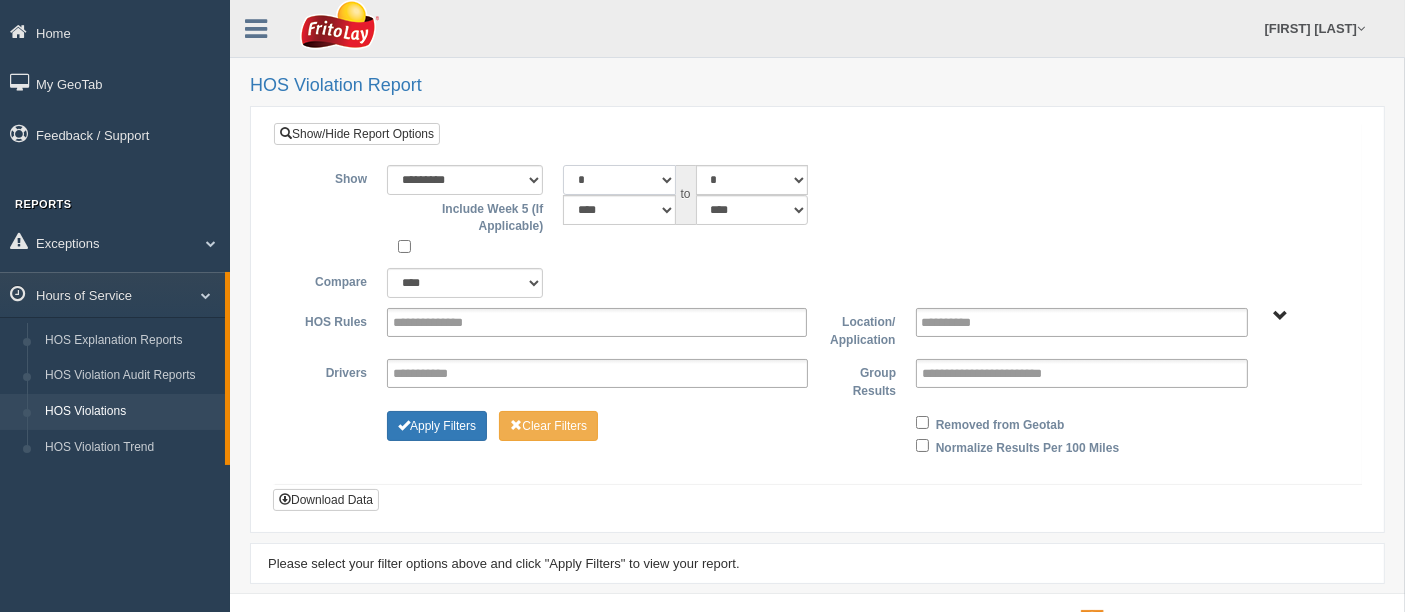 click on "*
*
*
*
*
*
*
*
*
**
**
**
**" at bounding box center (619, 180) 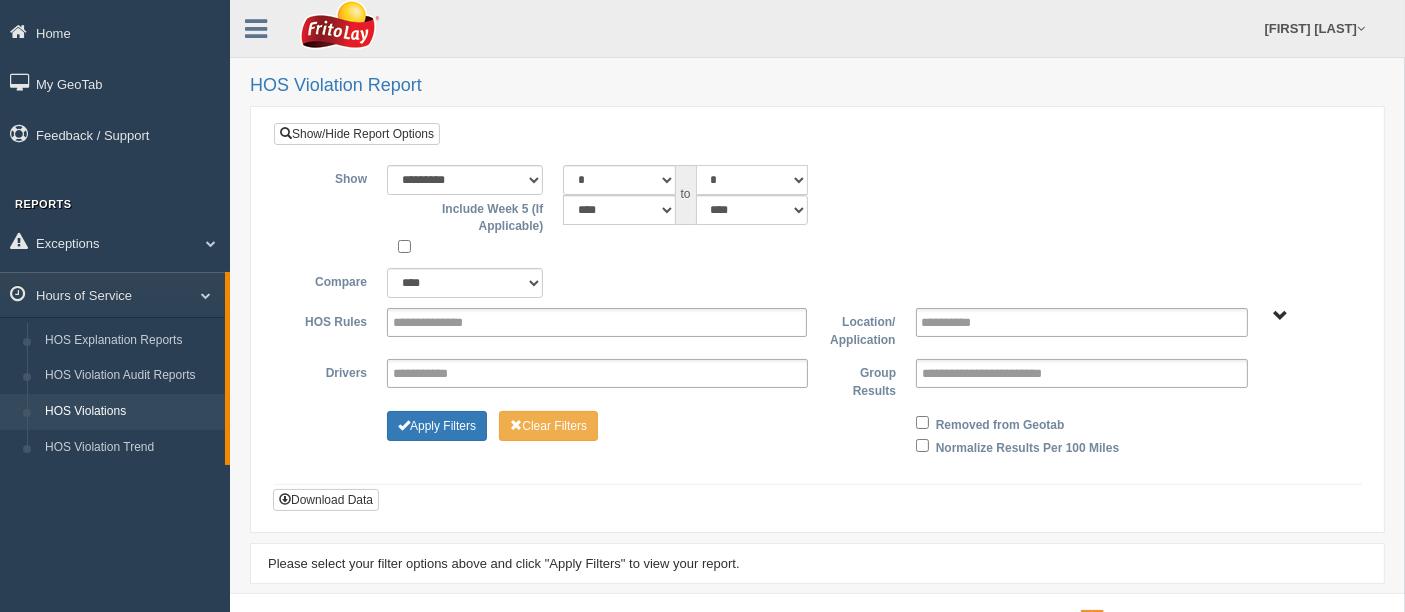 click on "*
*
*
*
*
*
*
*
*
**
**
**
**" at bounding box center [752, 180] 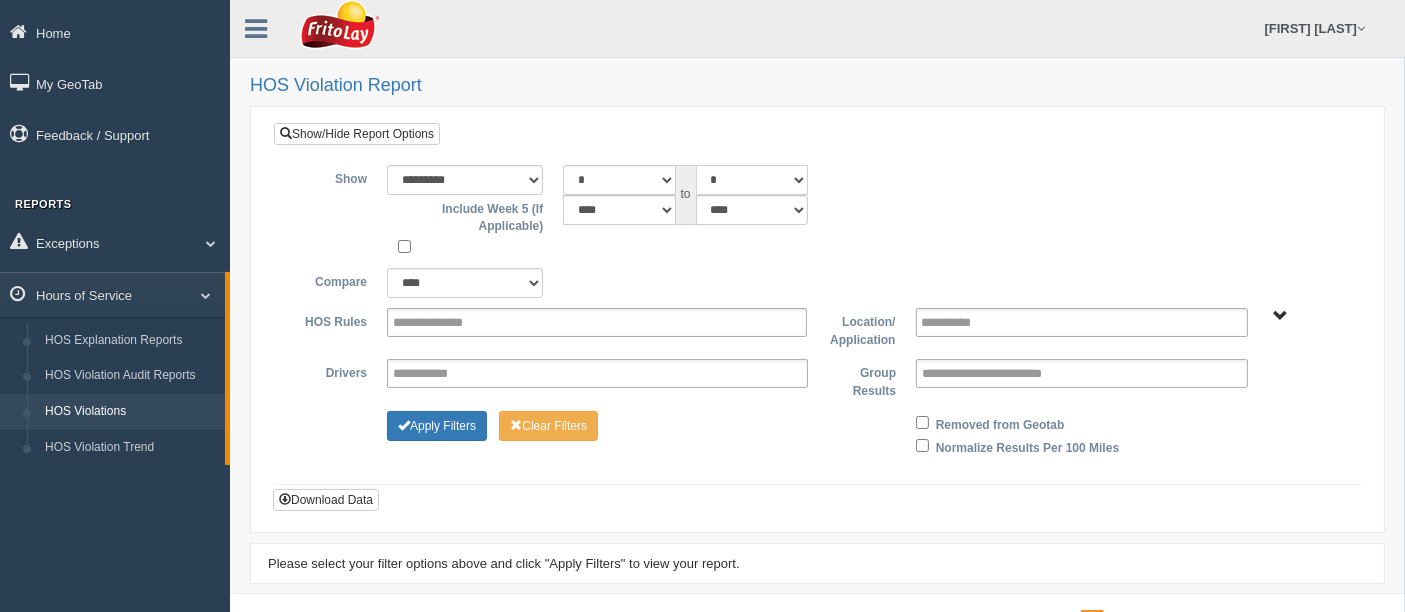 select on "*" 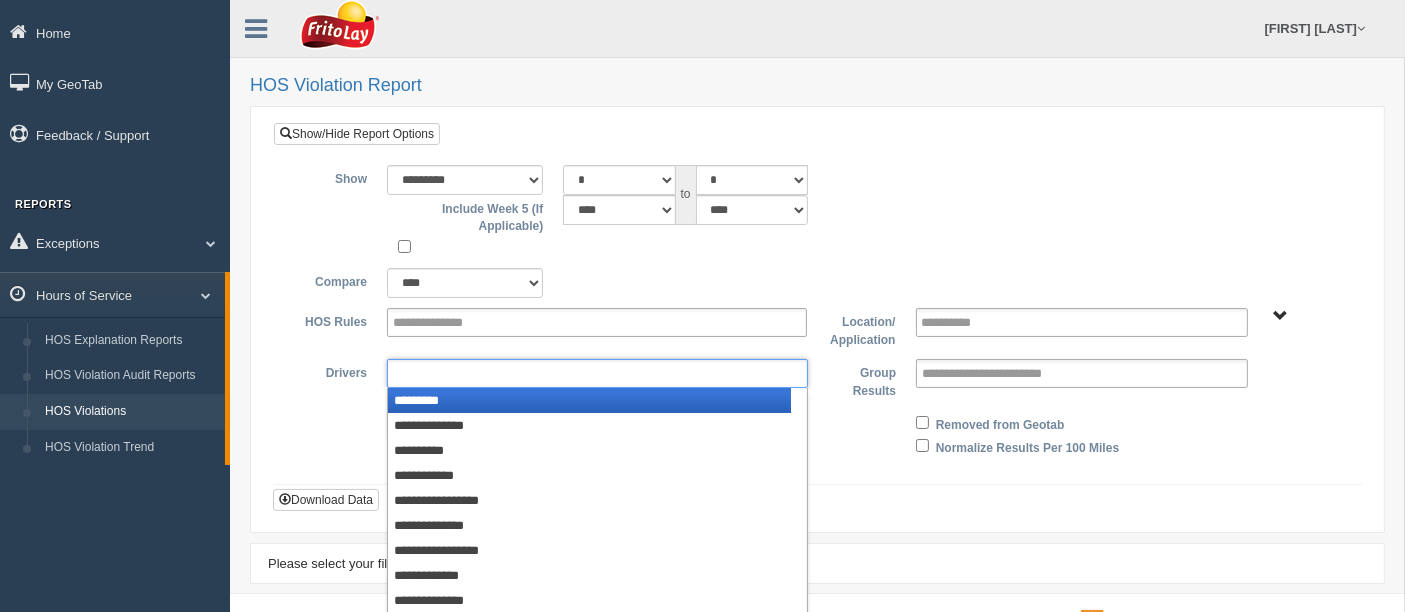click at bounding box center [597, 373] 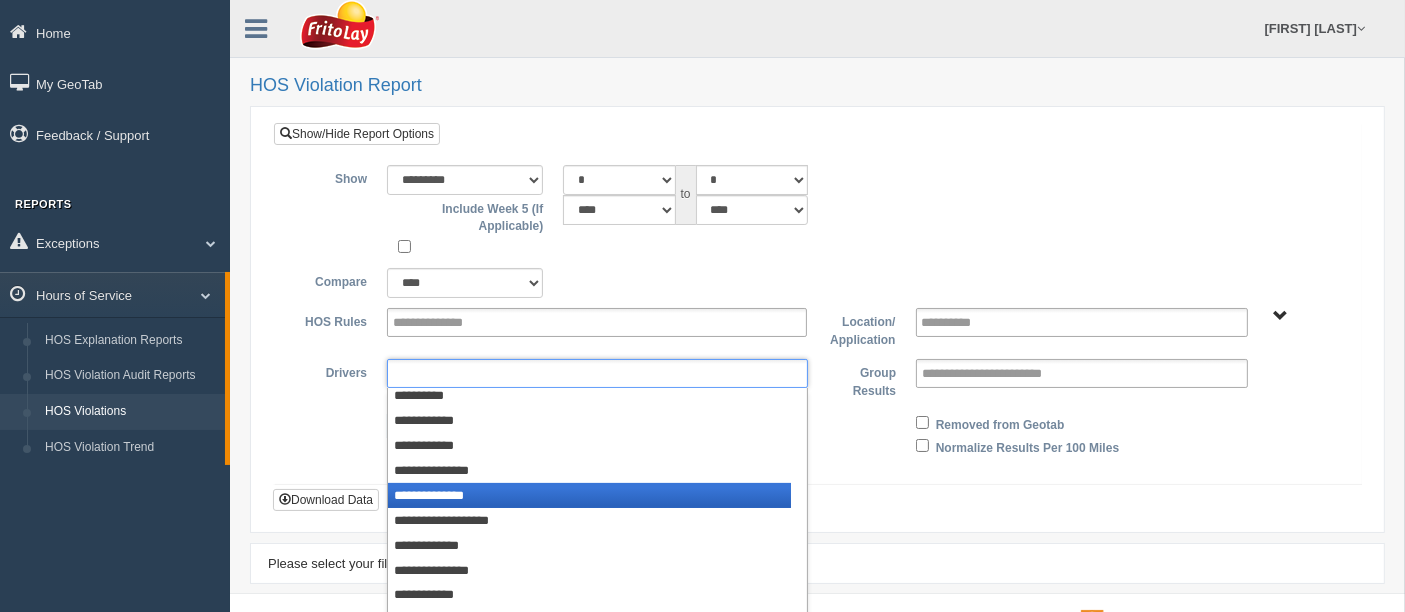 scroll, scrollTop: 333, scrollLeft: 0, axis: vertical 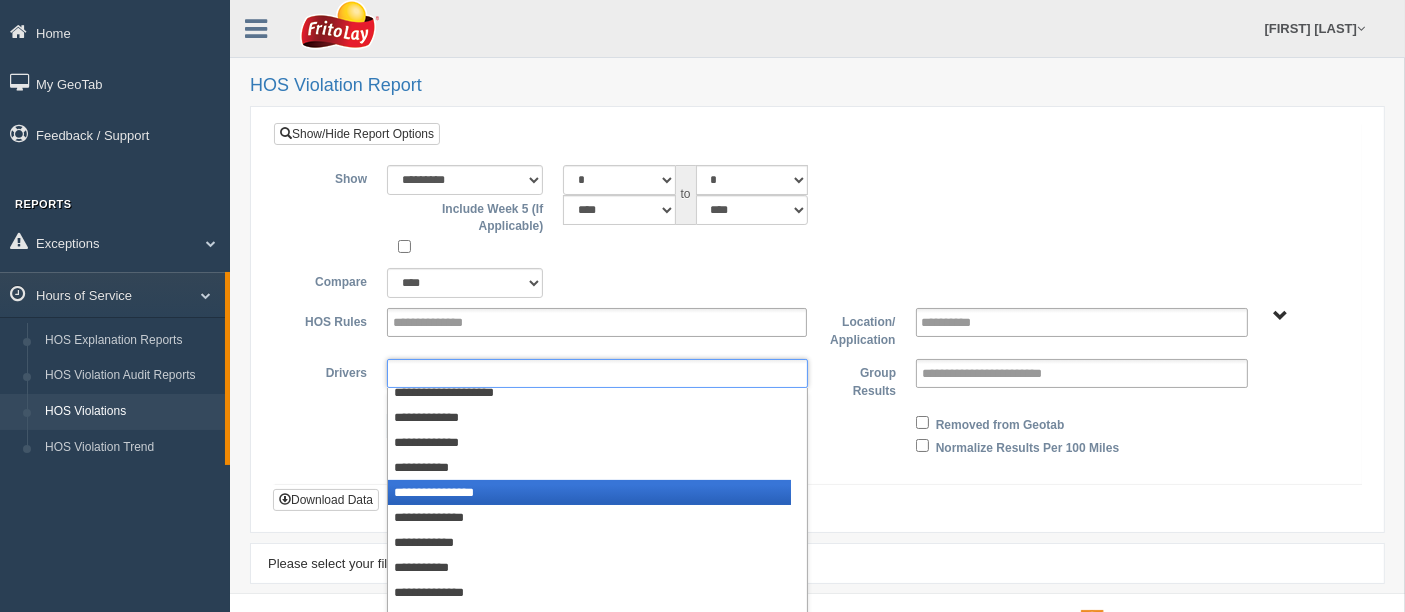 click on "**********" at bounding box center [589, 492] 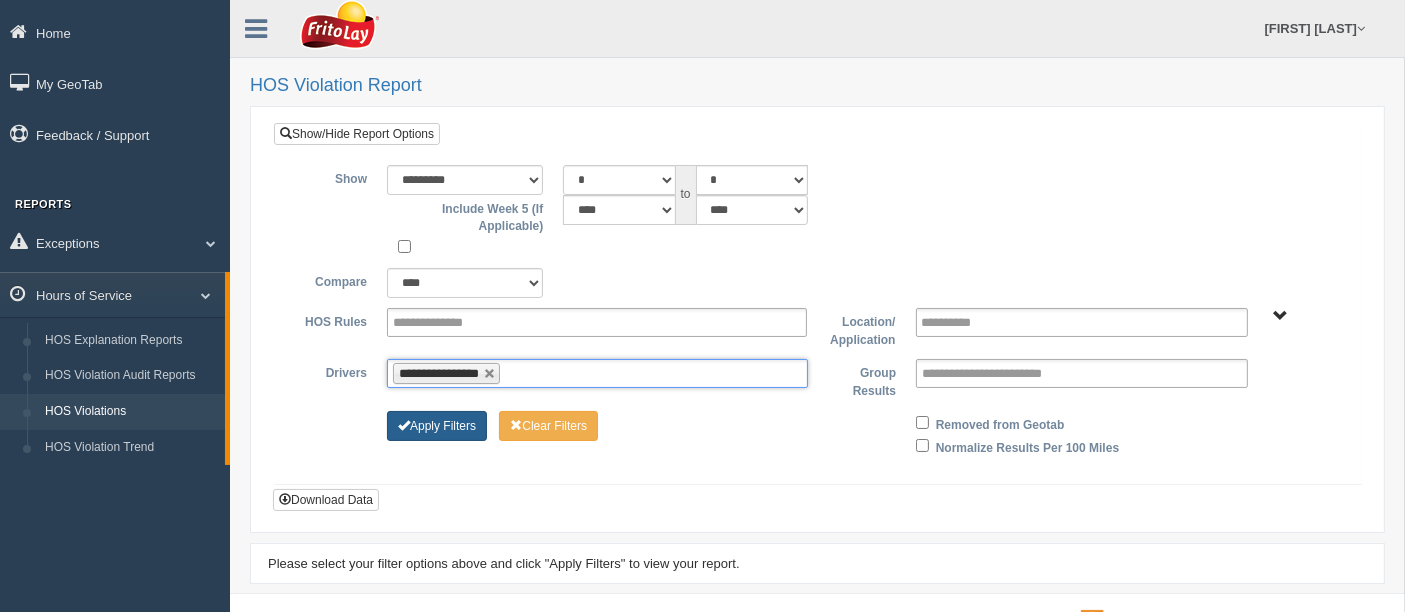 click on "Apply Filters" at bounding box center [437, 426] 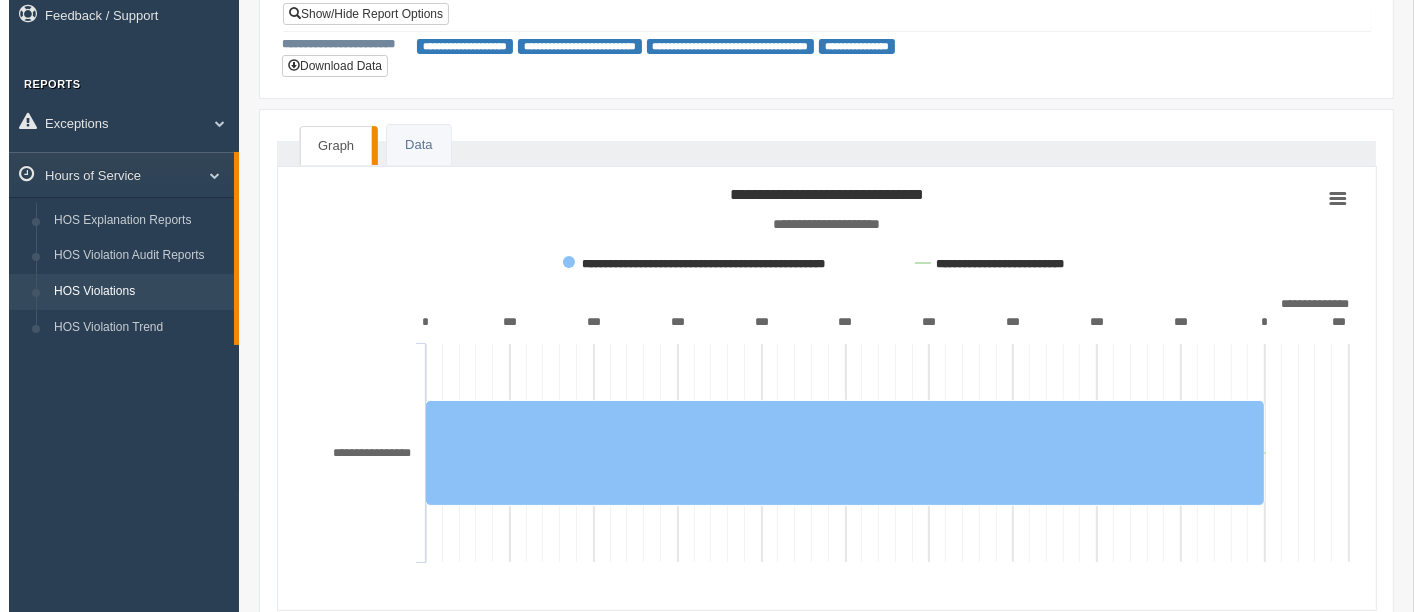 scroll, scrollTop: 0, scrollLeft: 0, axis: both 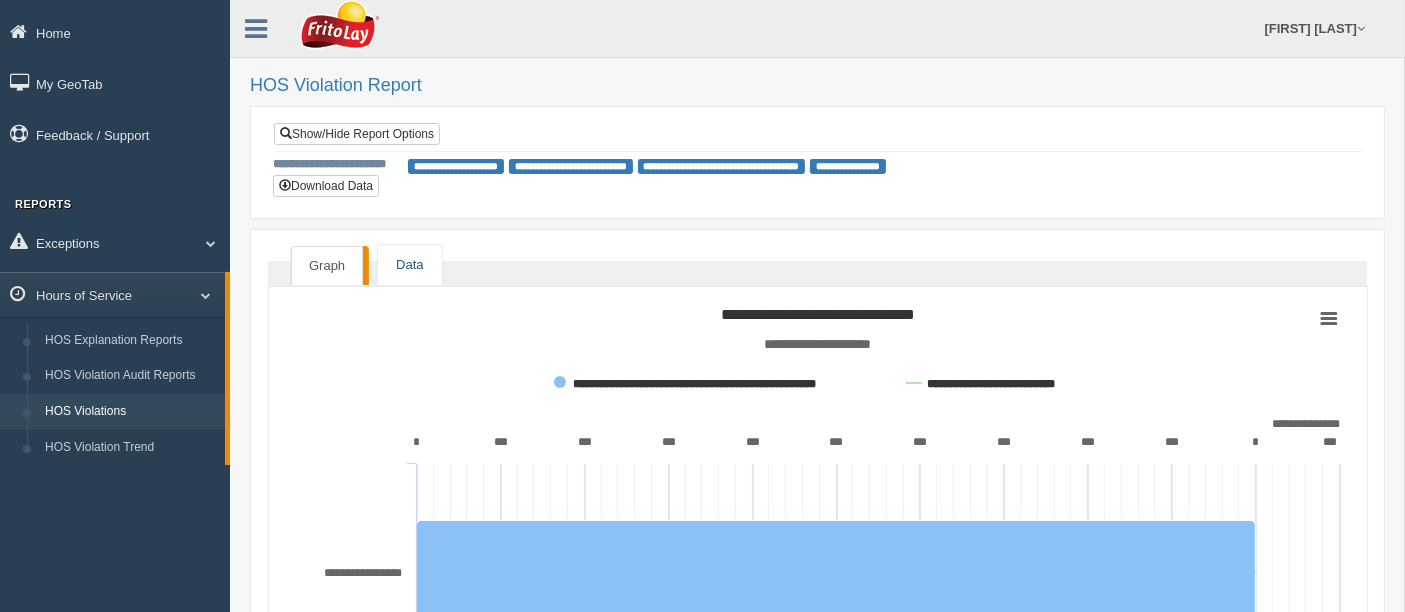 click on "Data" at bounding box center (409, 265) 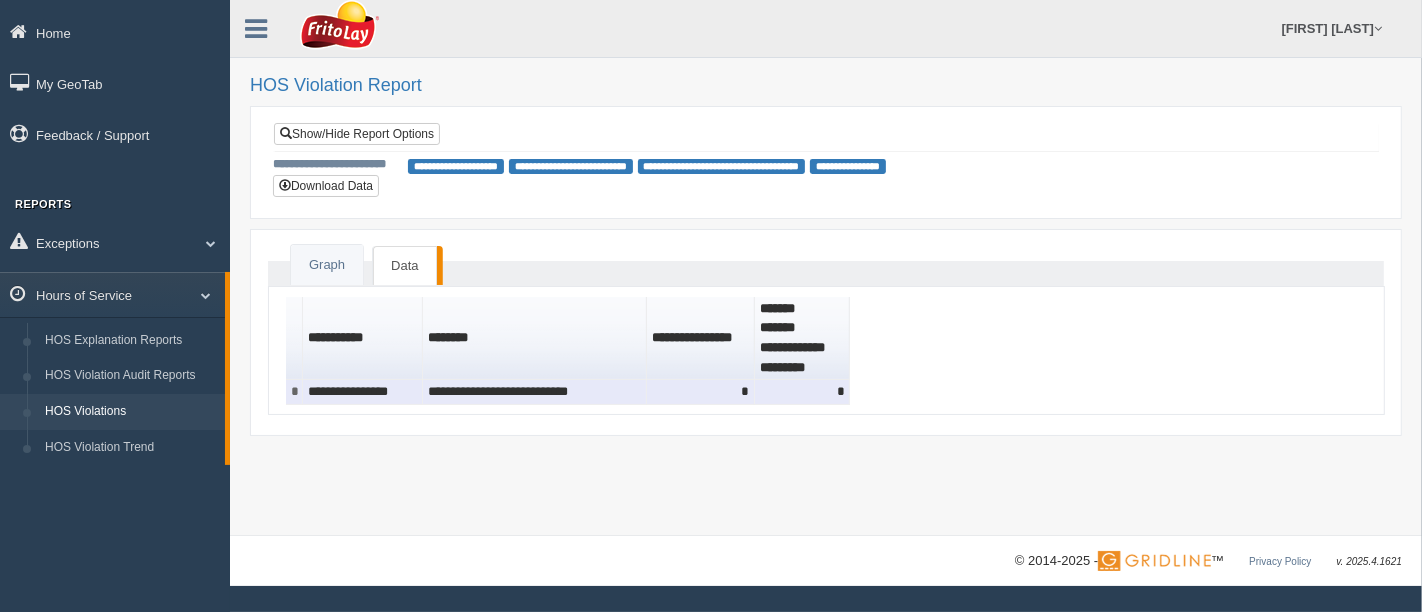 click on "**********" at bounding box center [363, 392] 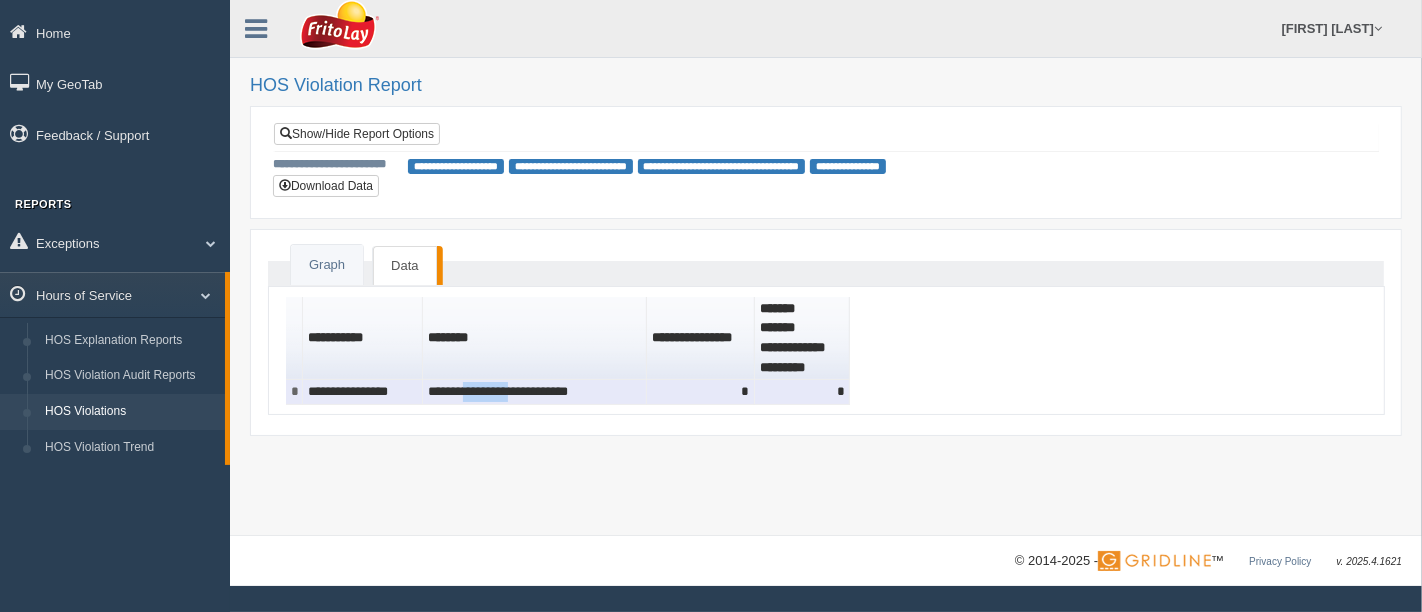 click on "**********" at bounding box center [535, 392] 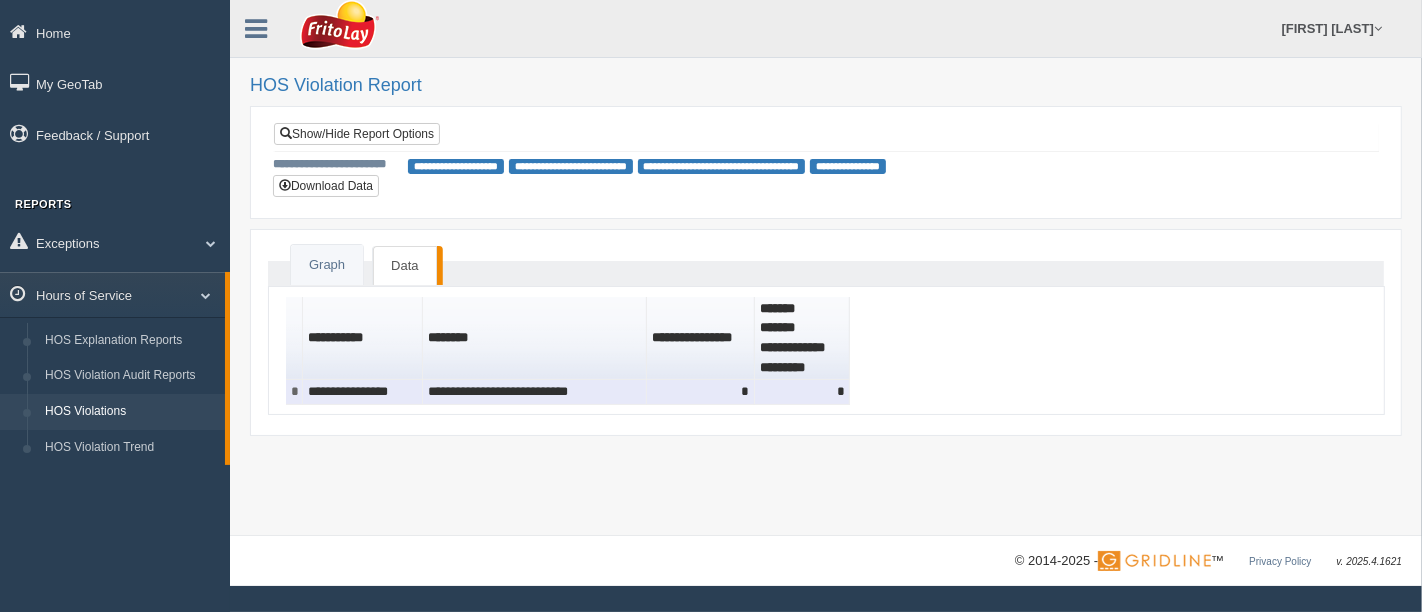 click on "*" at bounding box center [701, 392] 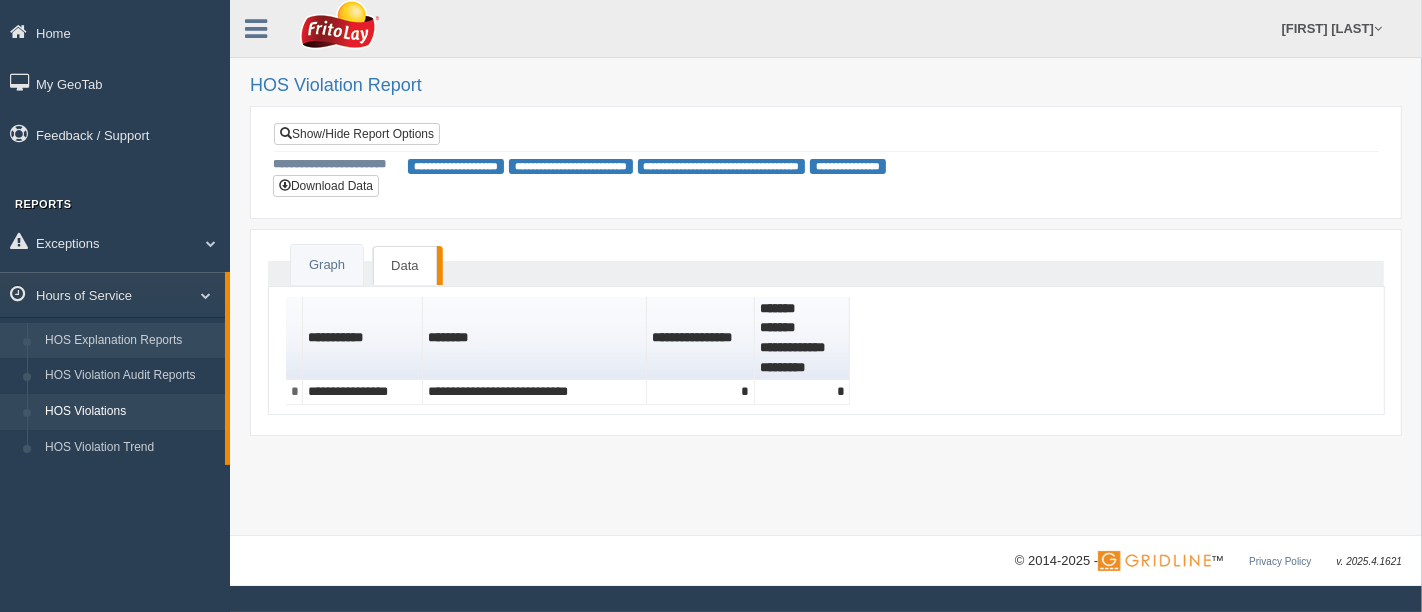 click on "HOS Explanation Reports" at bounding box center (130, 341) 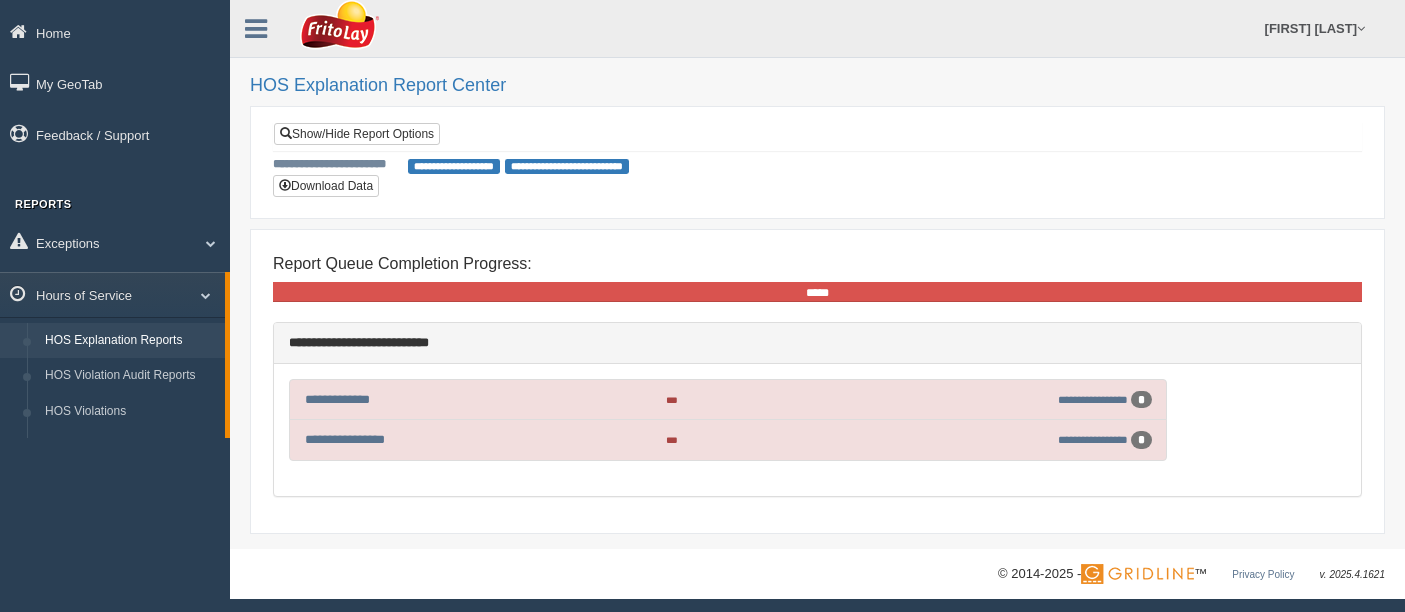 scroll, scrollTop: 0, scrollLeft: 0, axis: both 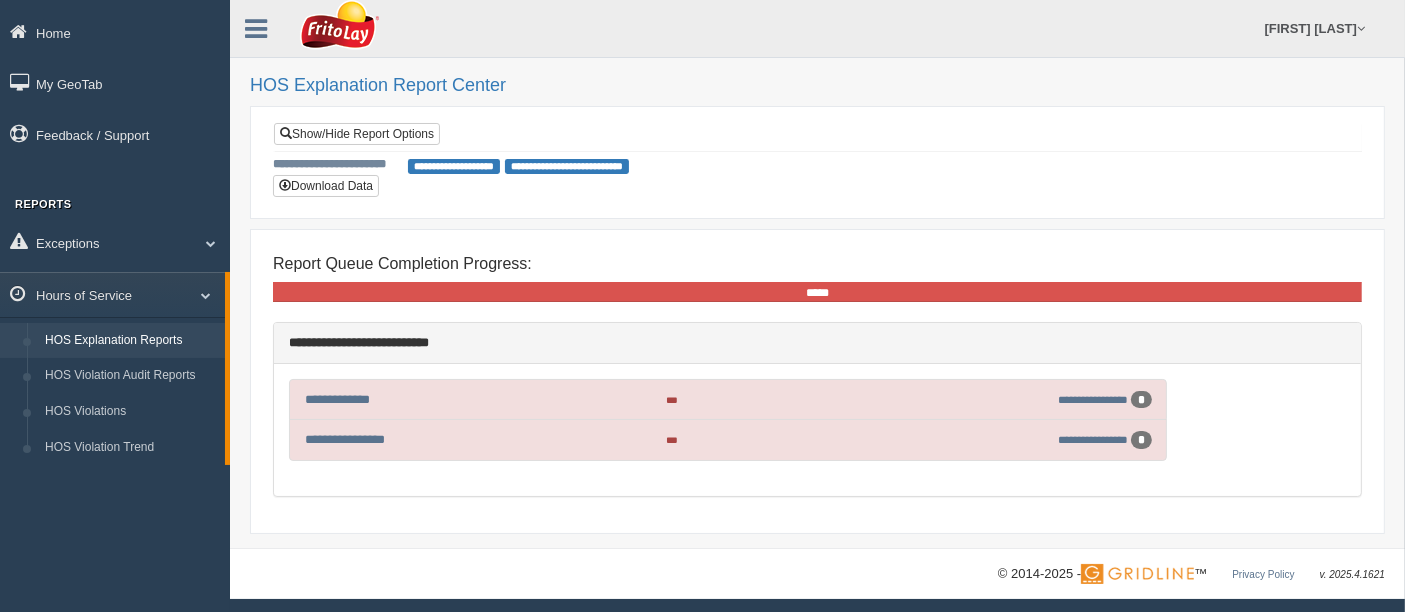 click on "**********" at bounding box center (454, 166) 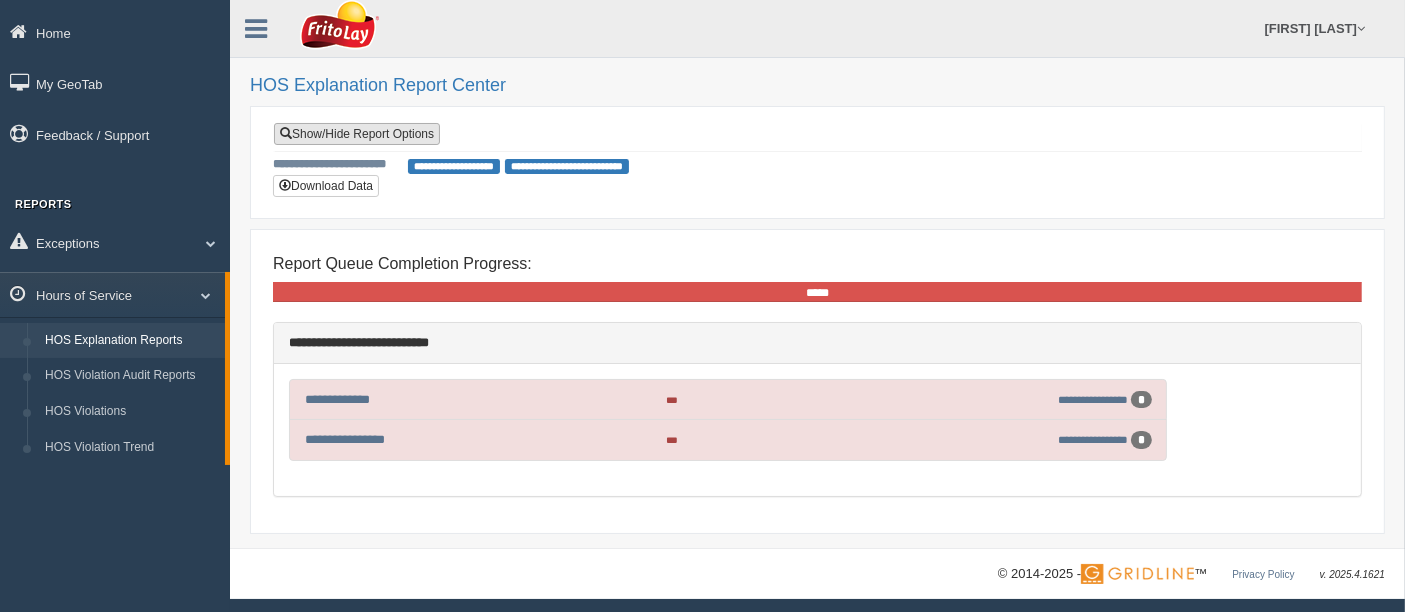 click on "Show/Hide Report Options" at bounding box center [357, 134] 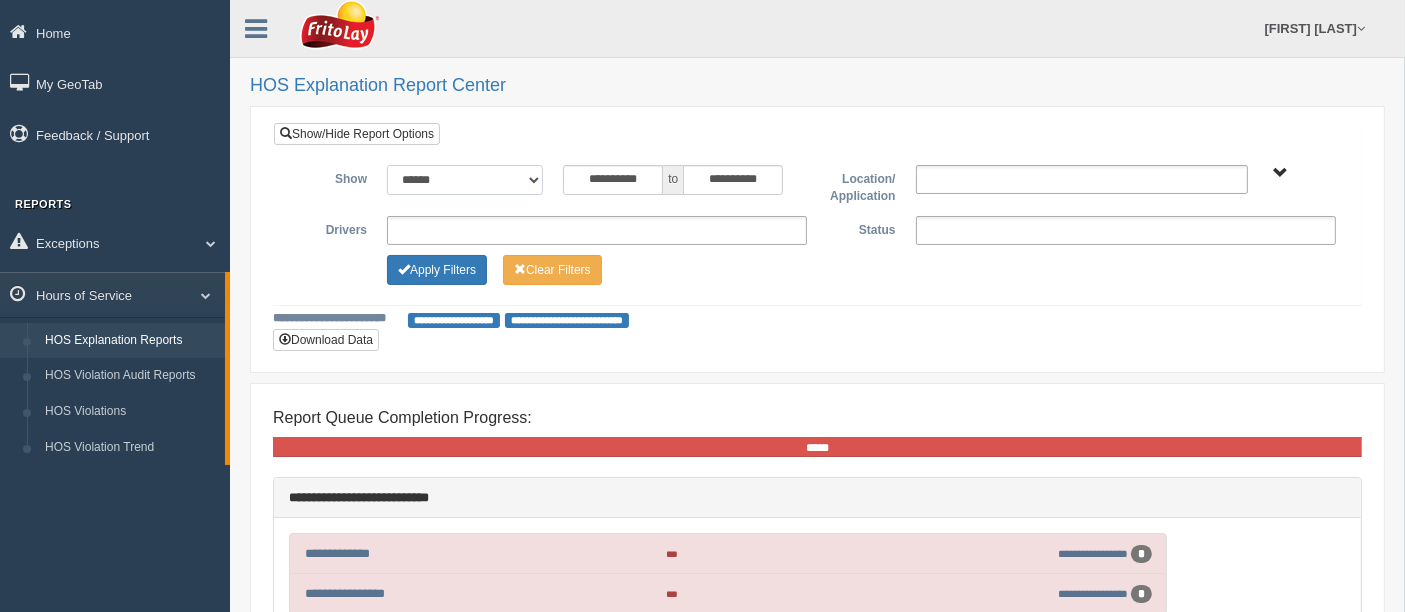 click on "**********" at bounding box center (465, 180) 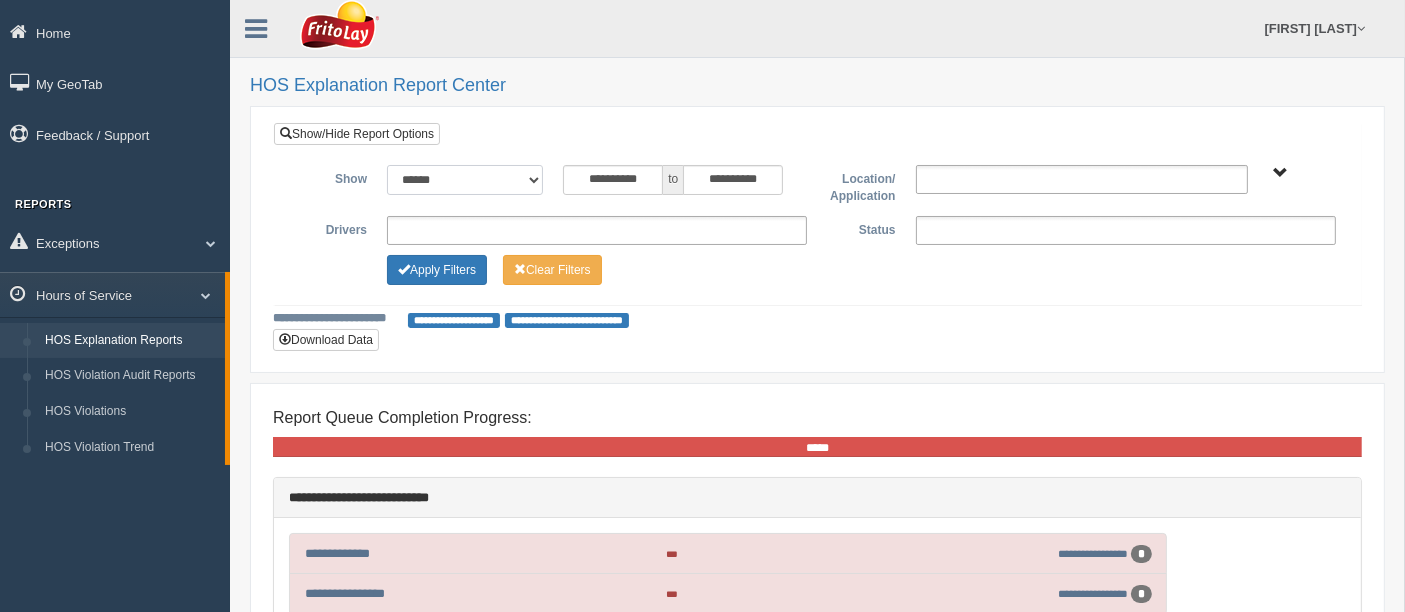 select on "*********" 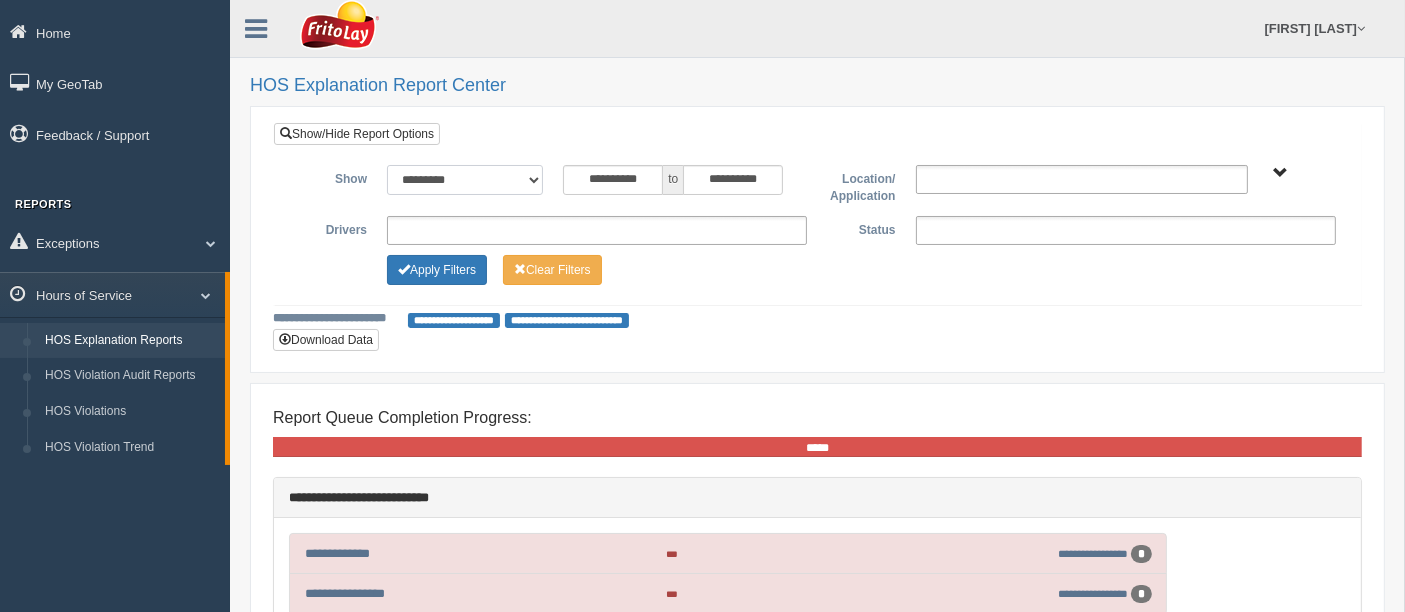 click on "**********" at bounding box center (465, 180) 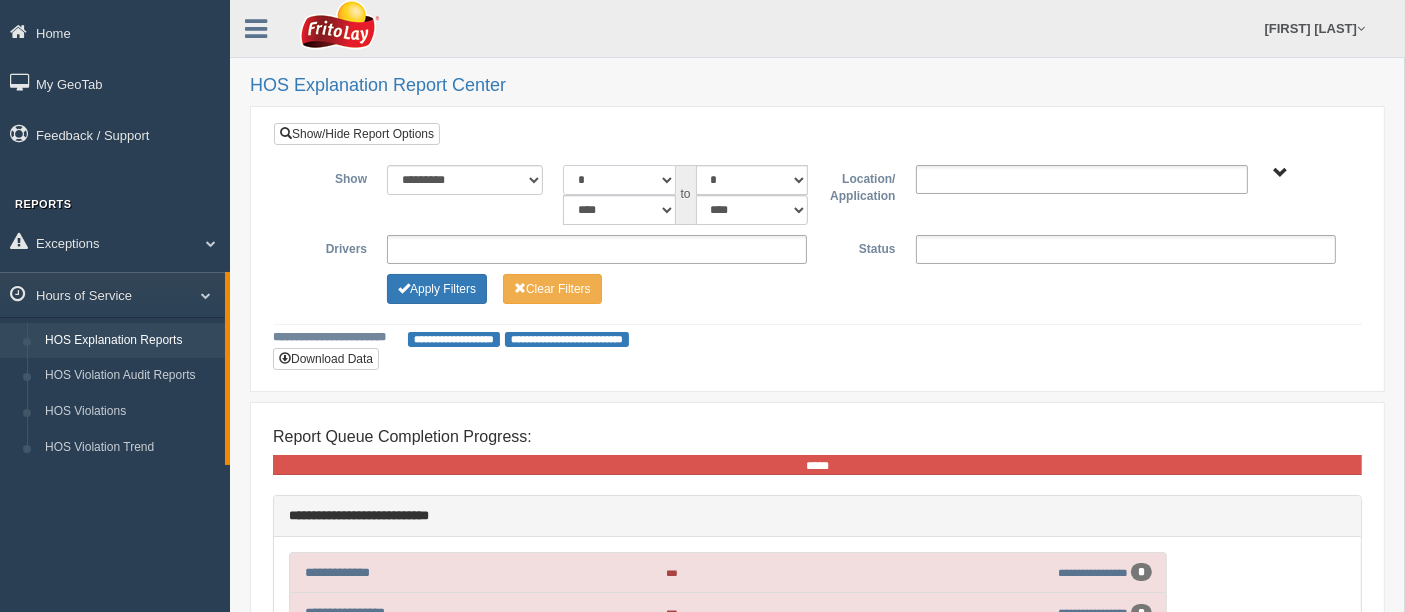 click on "*
*
*
*
*
*
*
*
*
**
**
**
**" at bounding box center (619, 180) 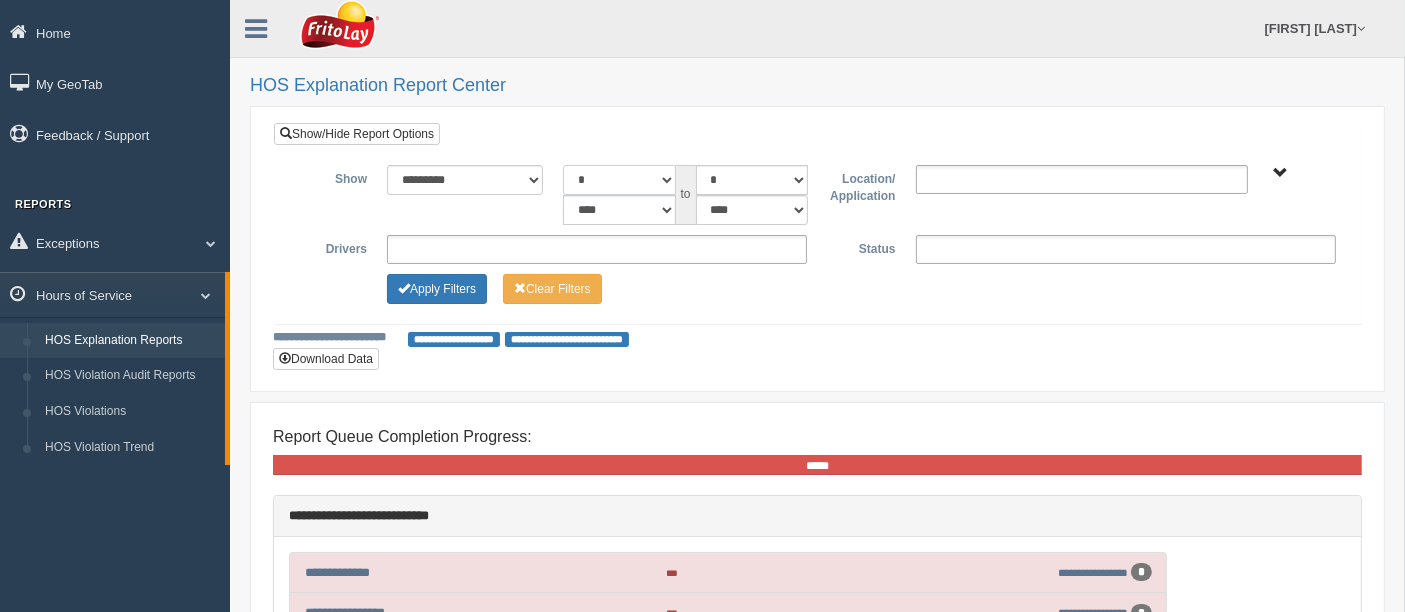 select on "*" 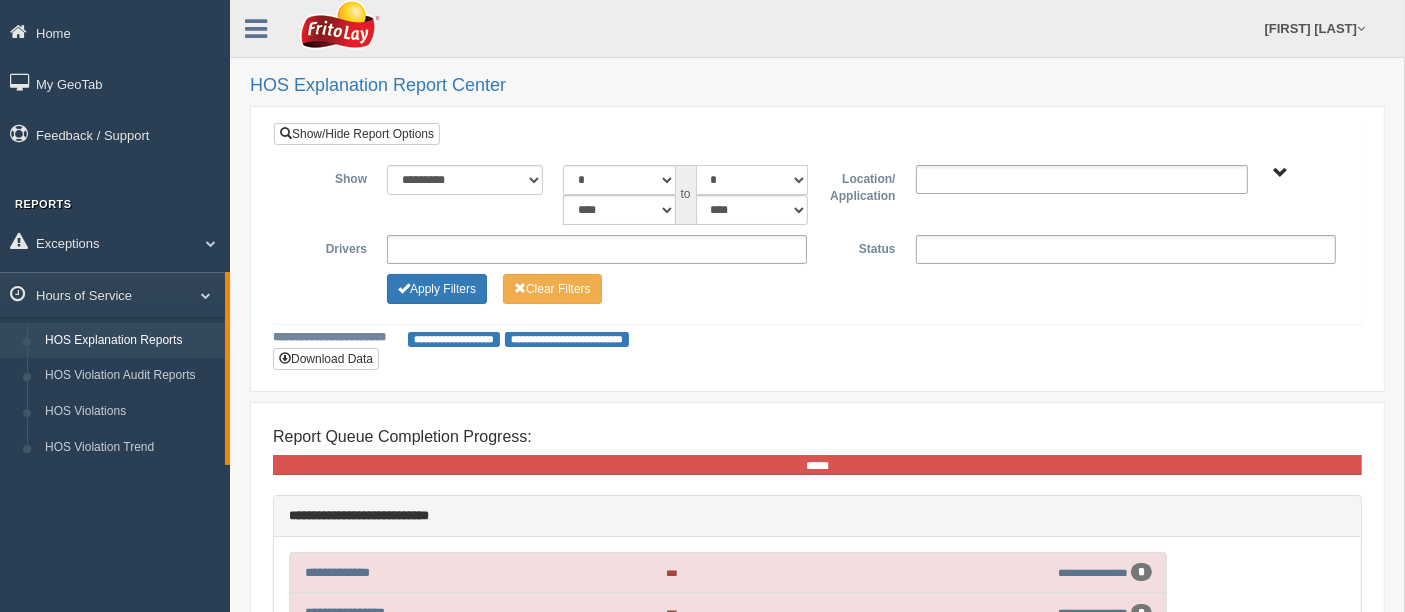 click on "*
*
*
*
*
*
*
*
*
**
**
**
**" at bounding box center (752, 180) 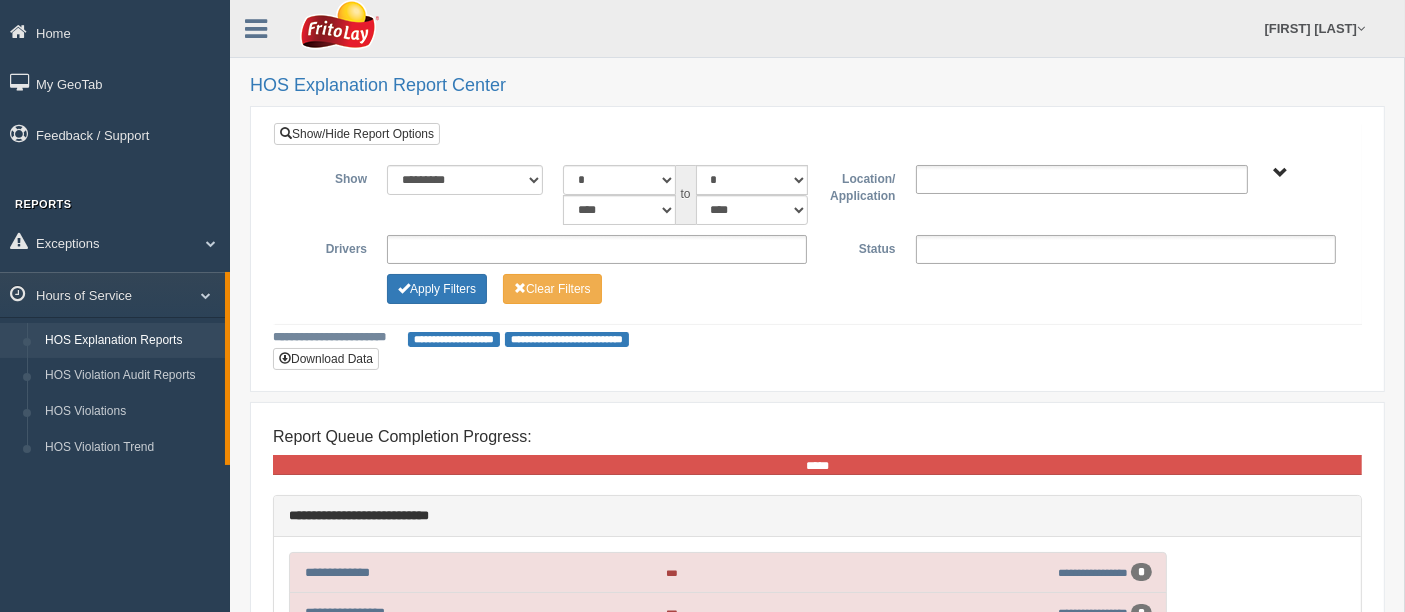 click at bounding box center [597, 249] 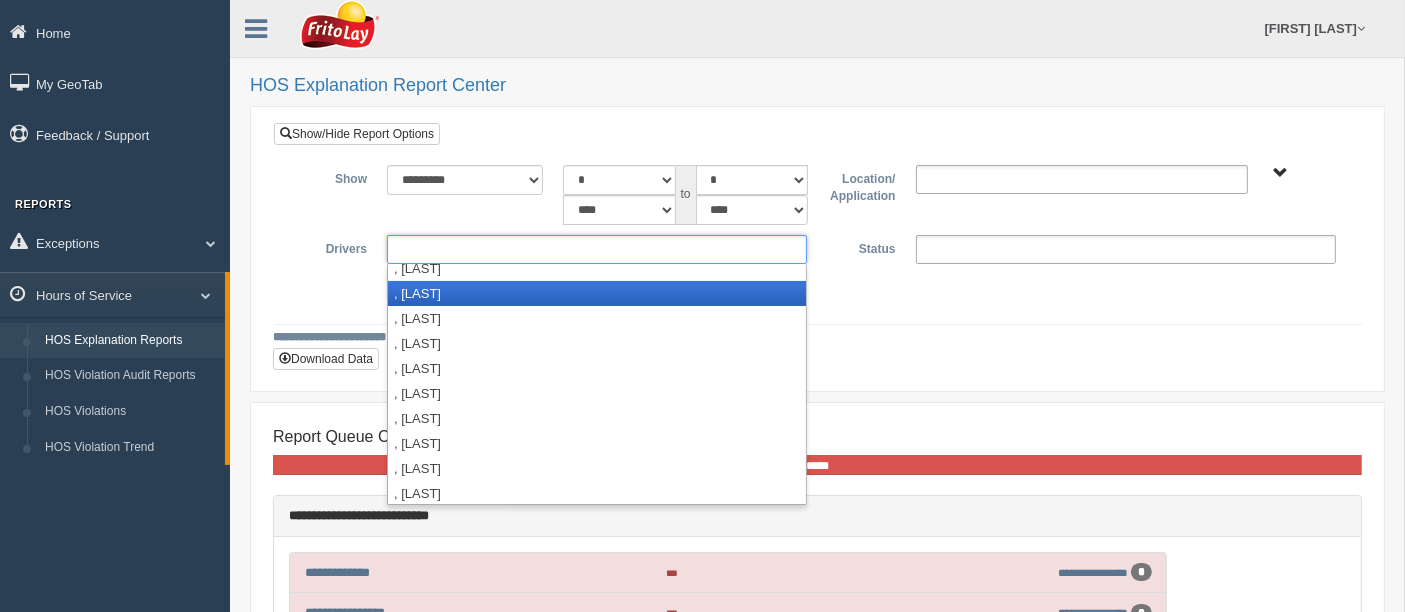 scroll, scrollTop: 1348, scrollLeft: 0, axis: vertical 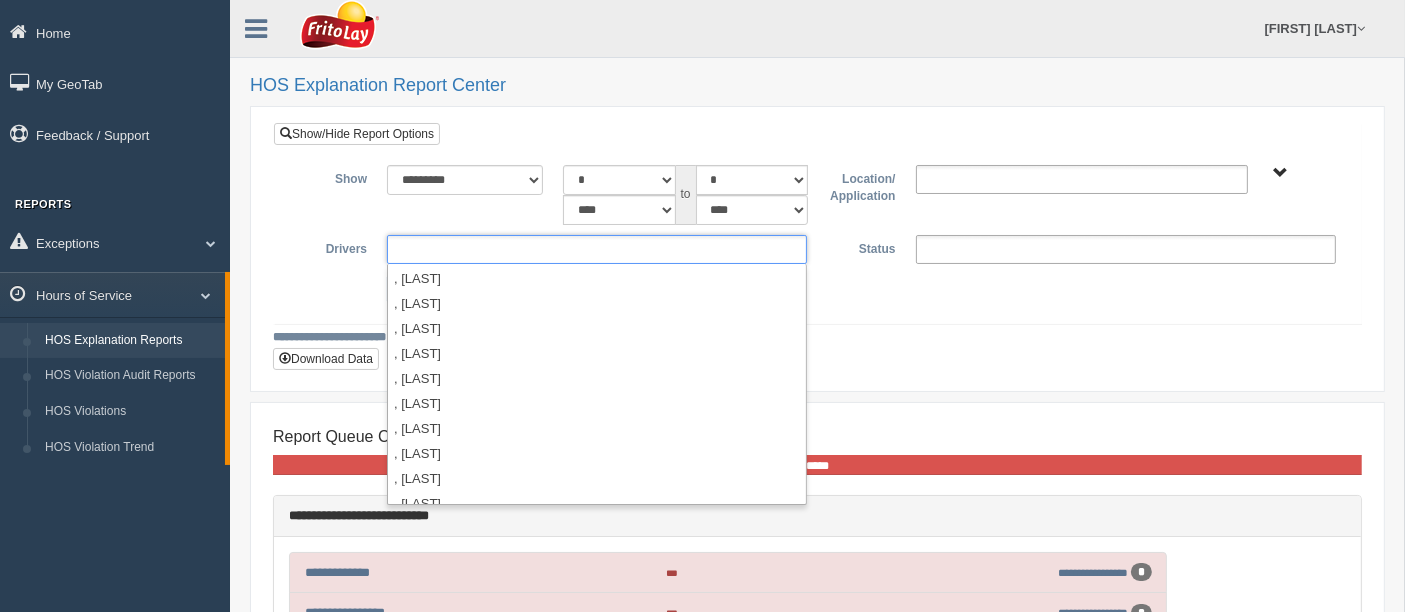 click at bounding box center (597, 249) 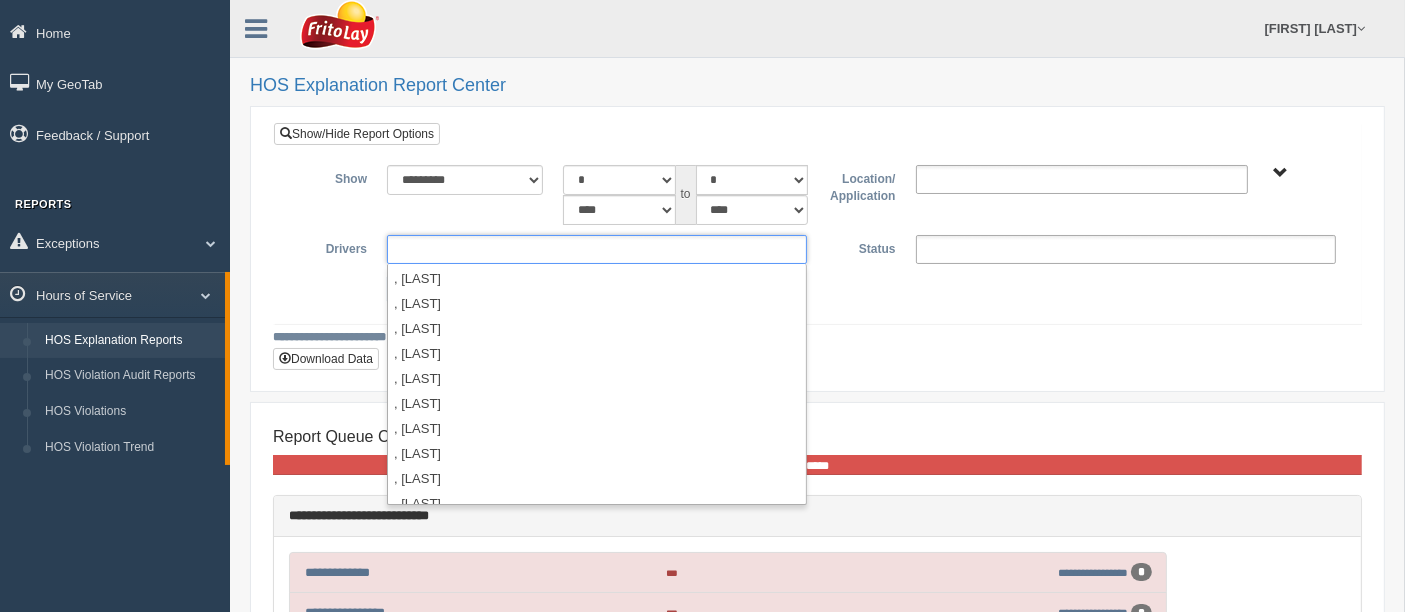 scroll, scrollTop: 0, scrollLeft: 0, axis: both 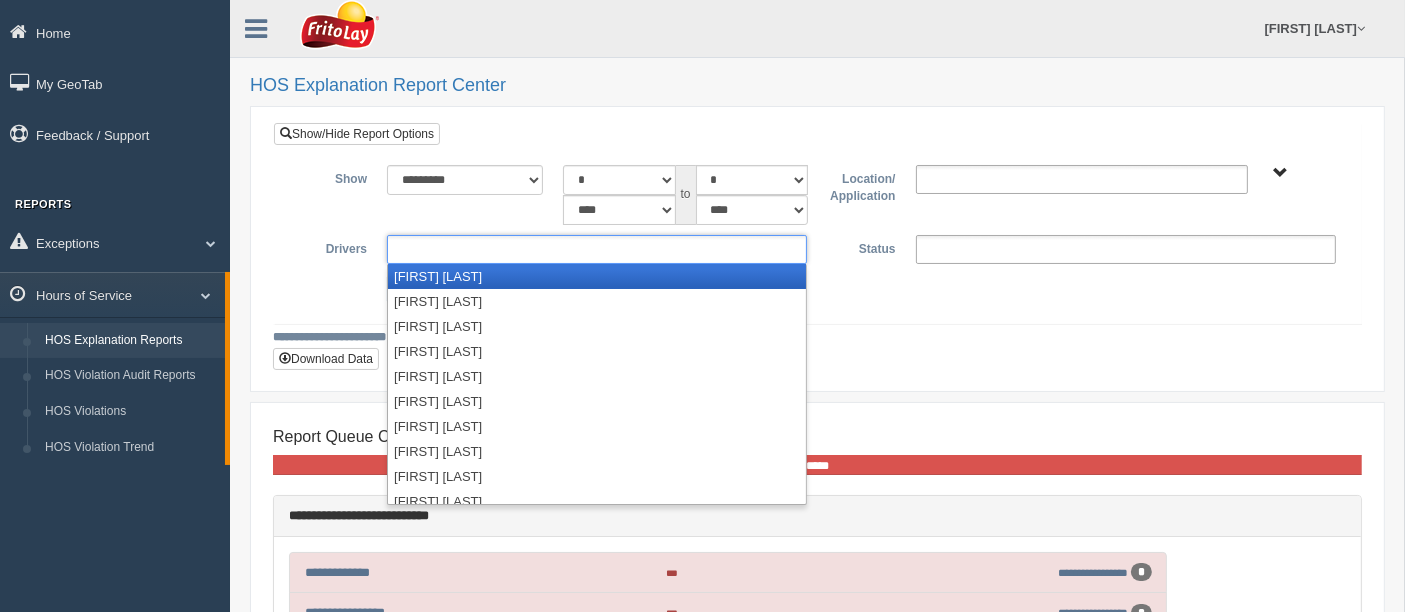 click at bounding box center (435, 249) 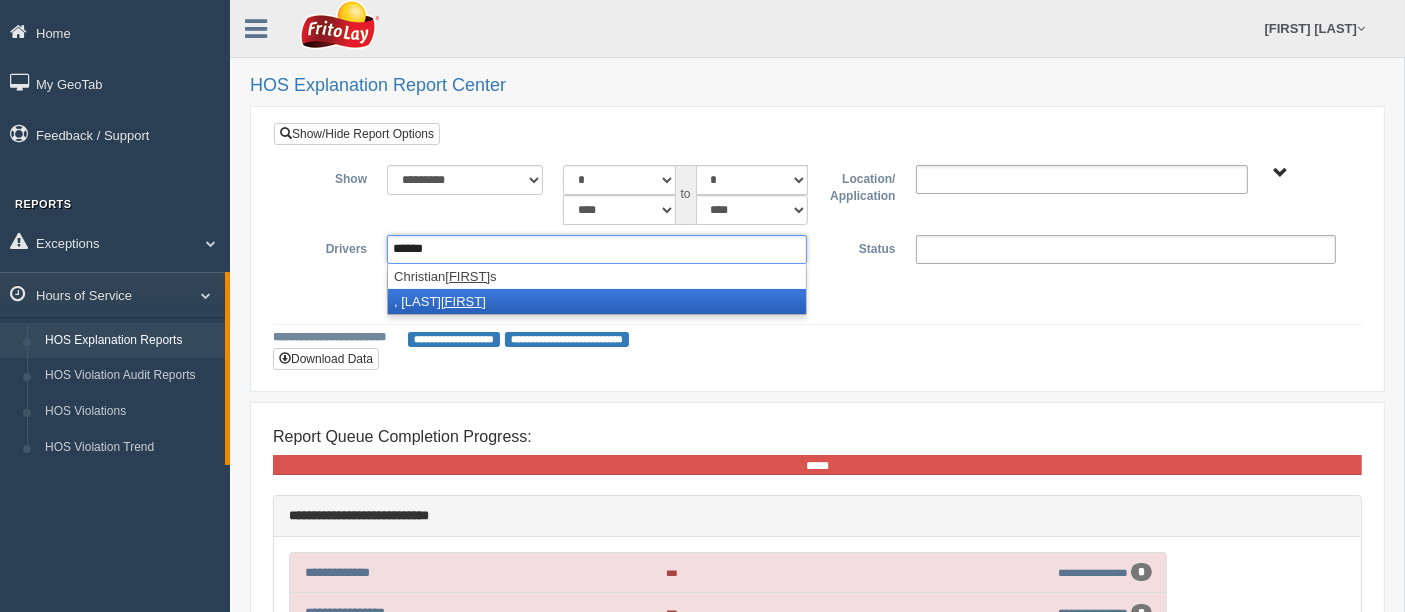 type on "******" 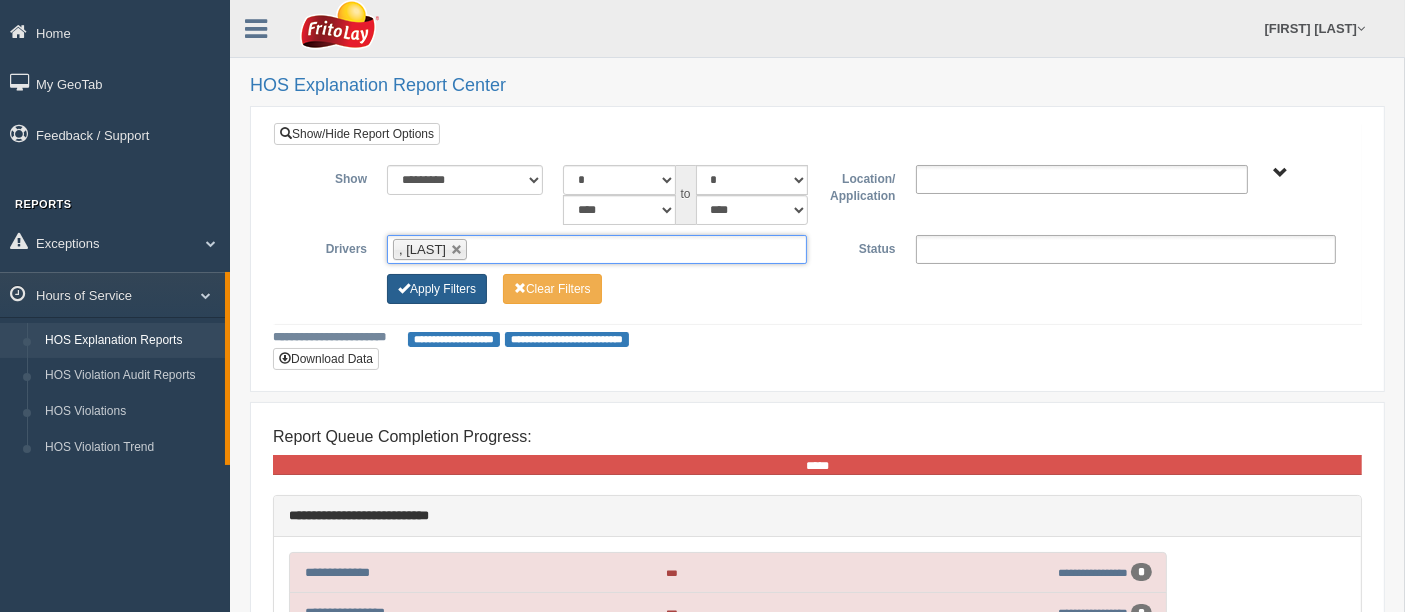 click on "Apply Filters" at bounding box center (437, 289) 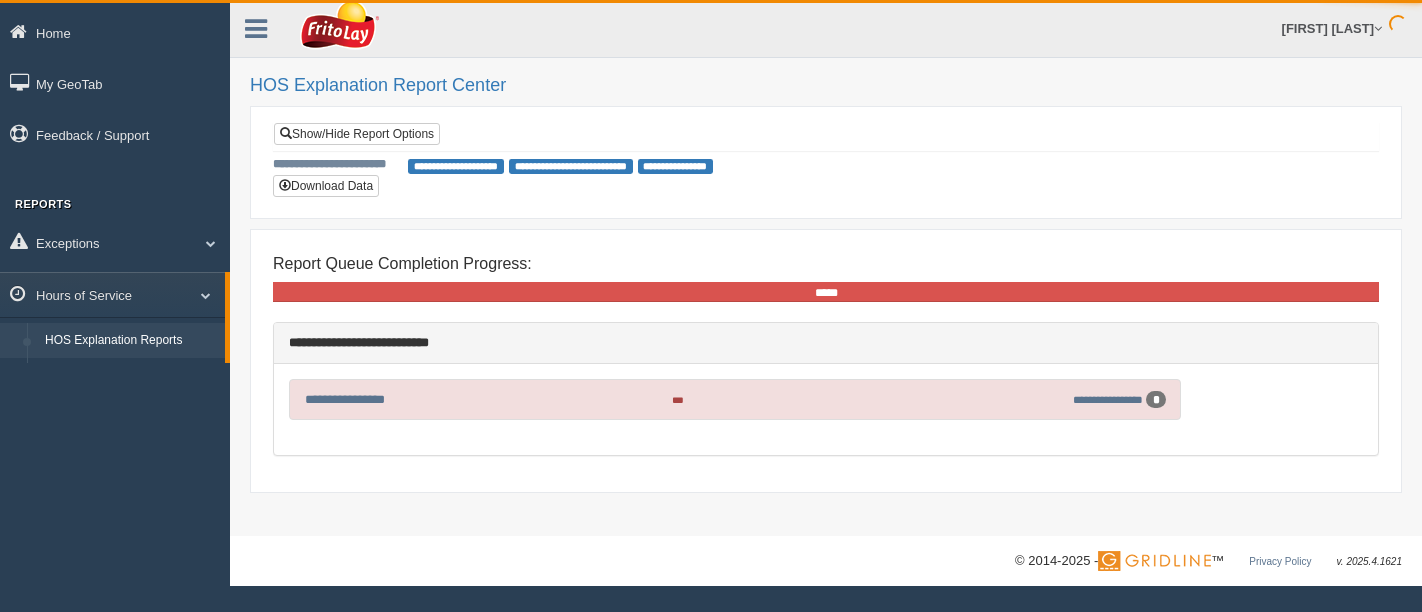 scroll, scrollTop: 0, scrollLeft: 0, axis: both 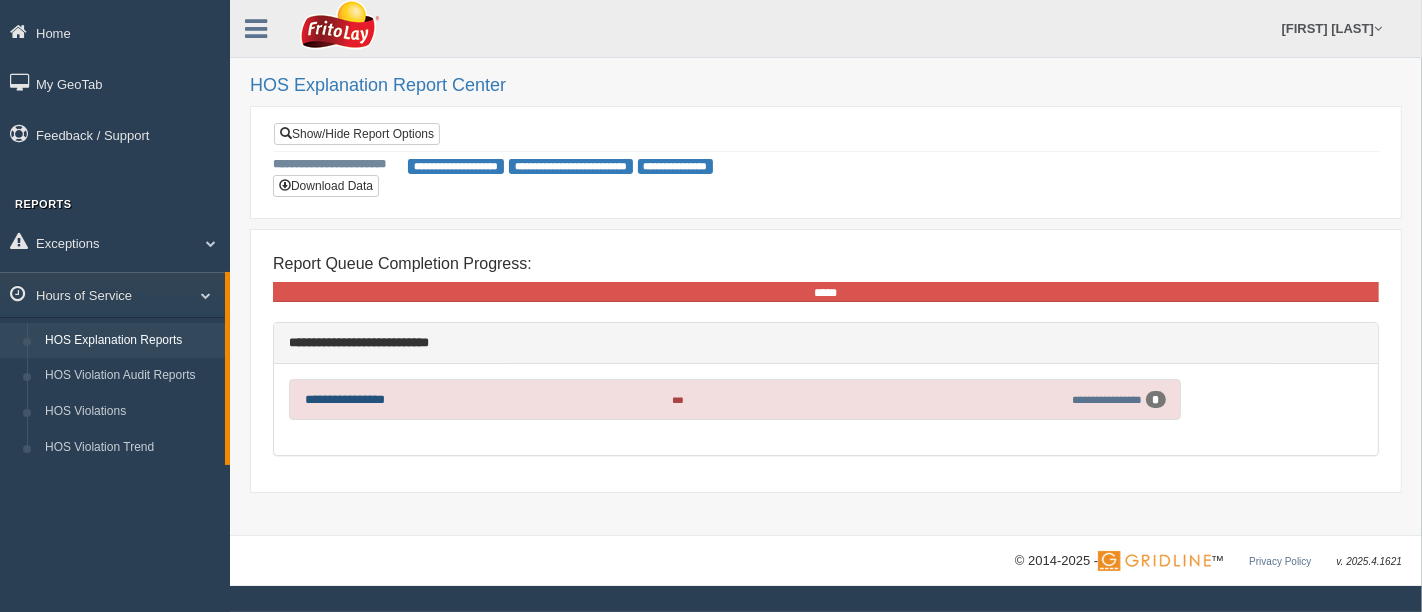 click on "**********" at bounding box center (345, 399) 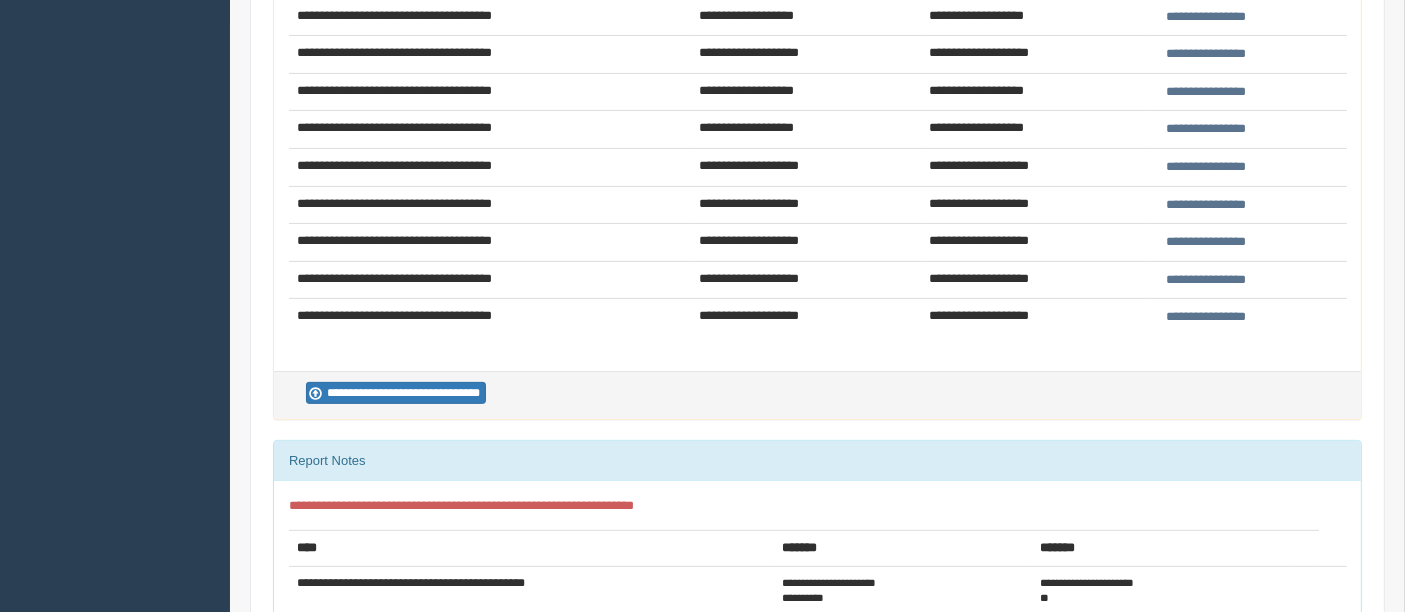 scroll, scrollTop: 555, scrollLeft: 0, axis: vertical 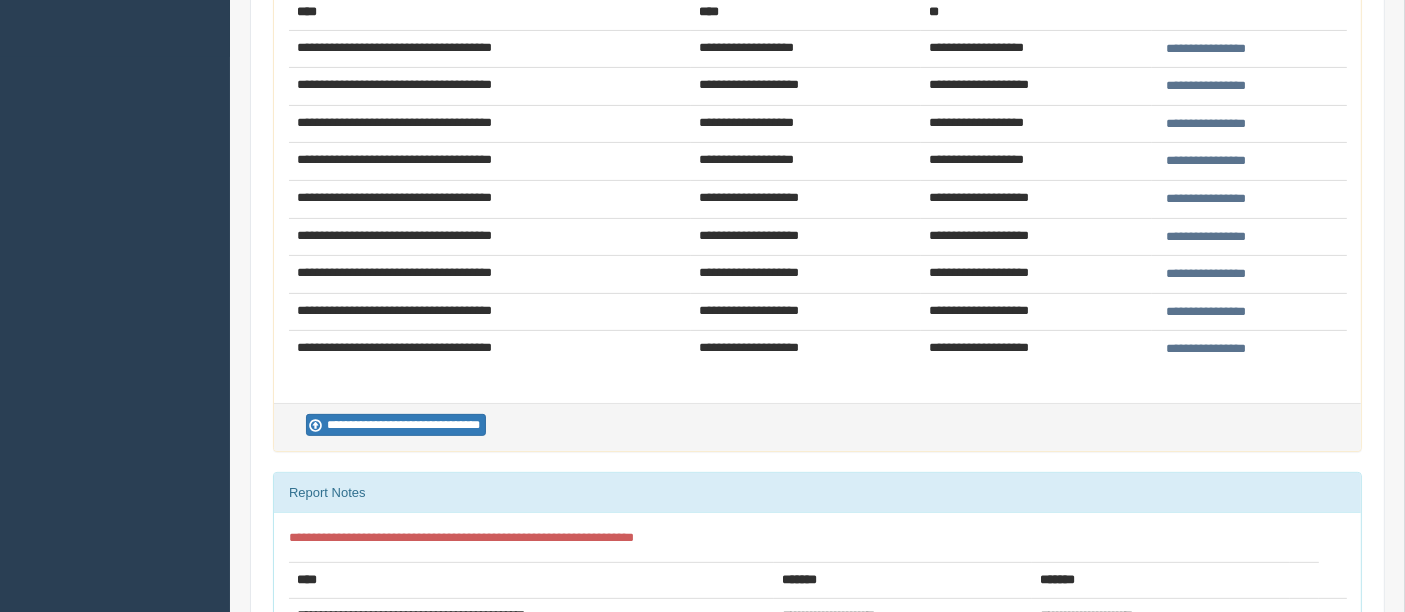 click on "**********" at bounding box center (1206, 49) 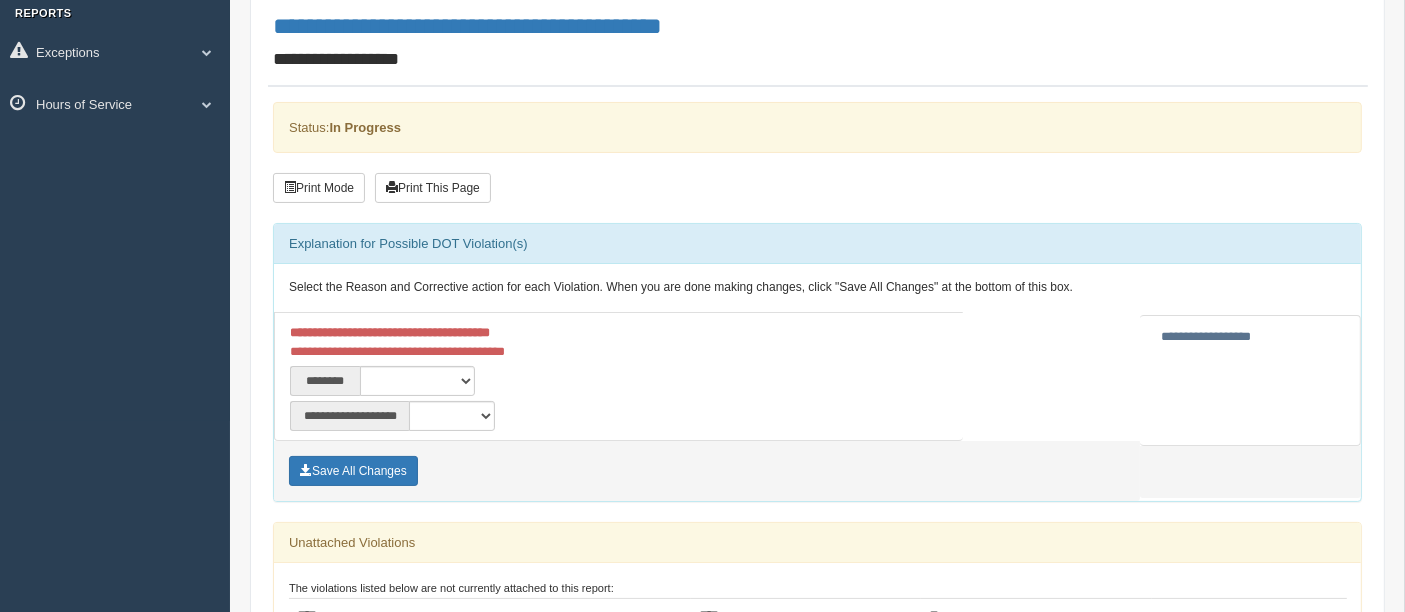 scroll, scrollTop: 222, scrollLeft: 0, axis: vertical 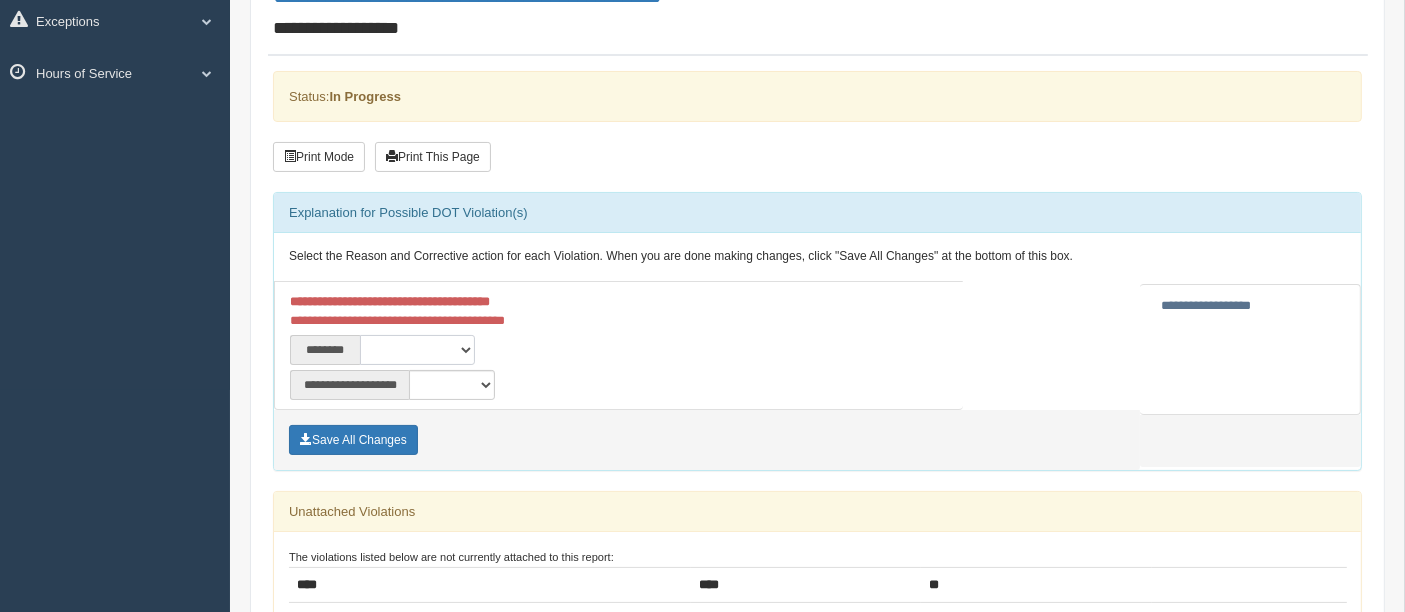 click on "**********" at bounding box center [417, 350] 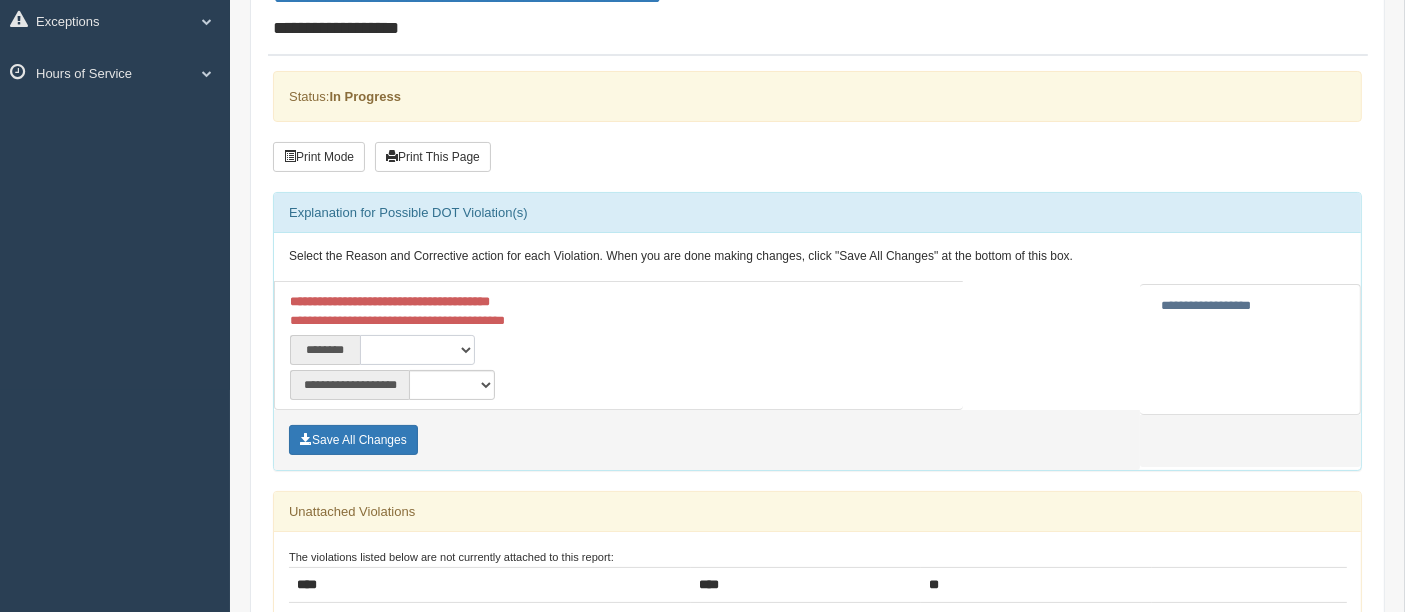 select on "****" 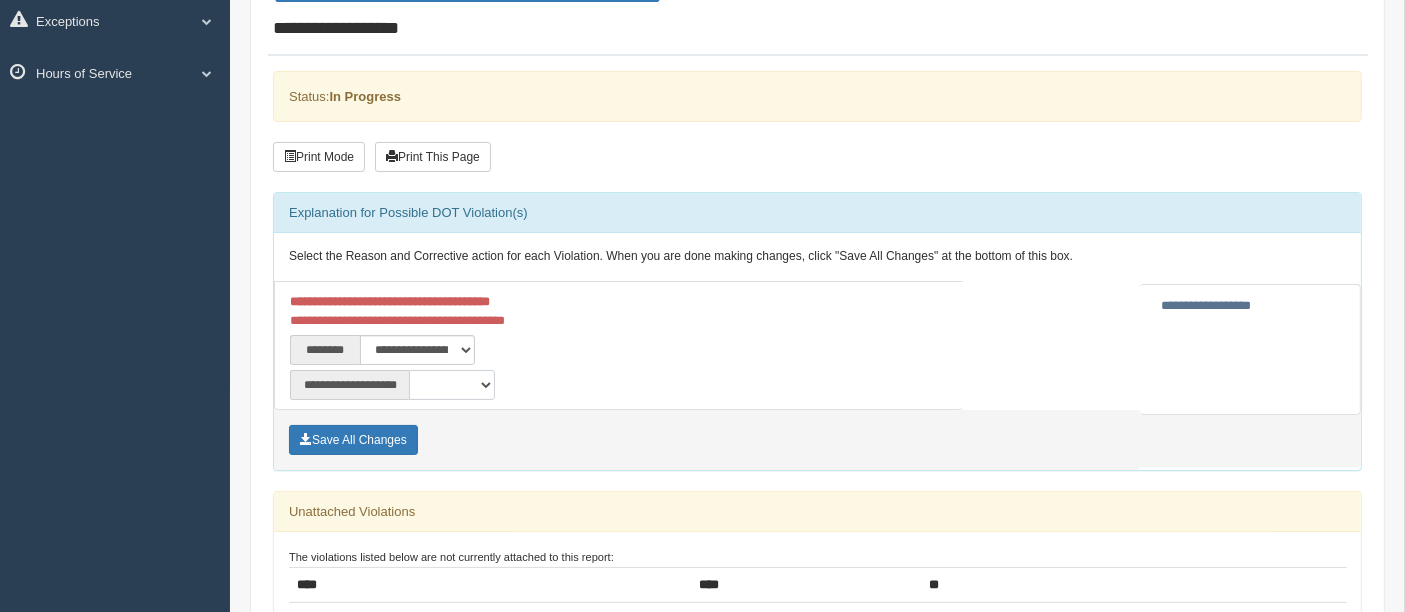 click on "**********" at bounding box center [452, 385] 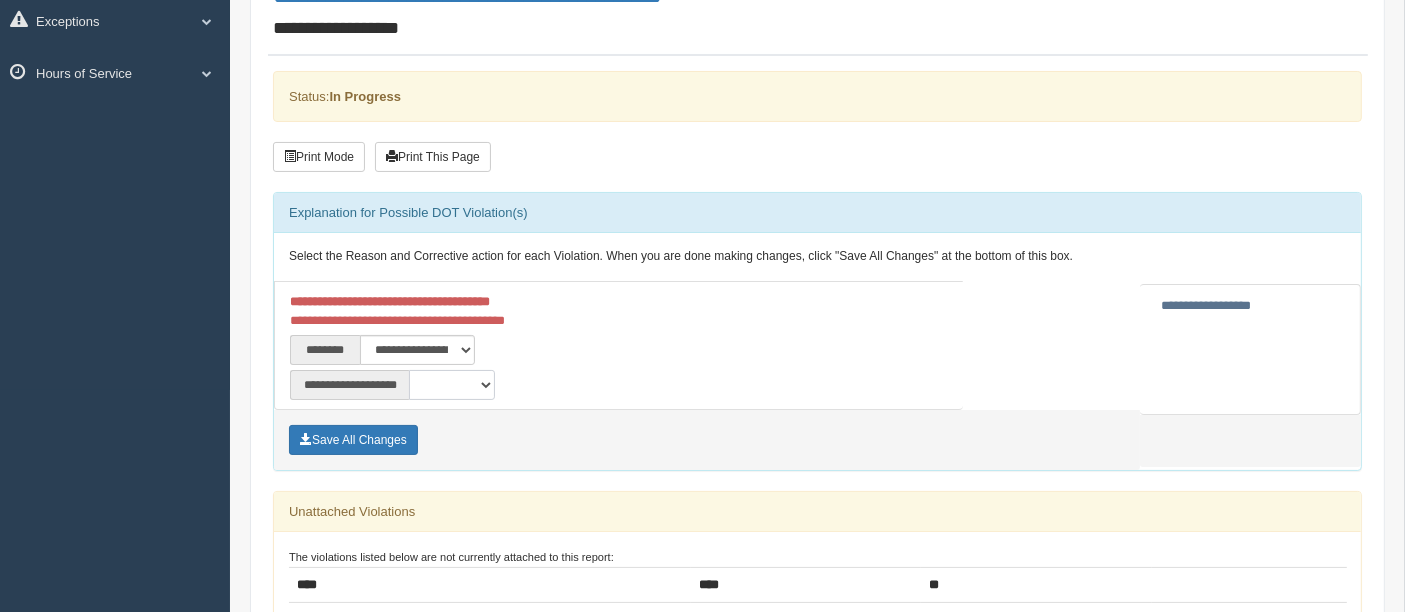 select on "**" 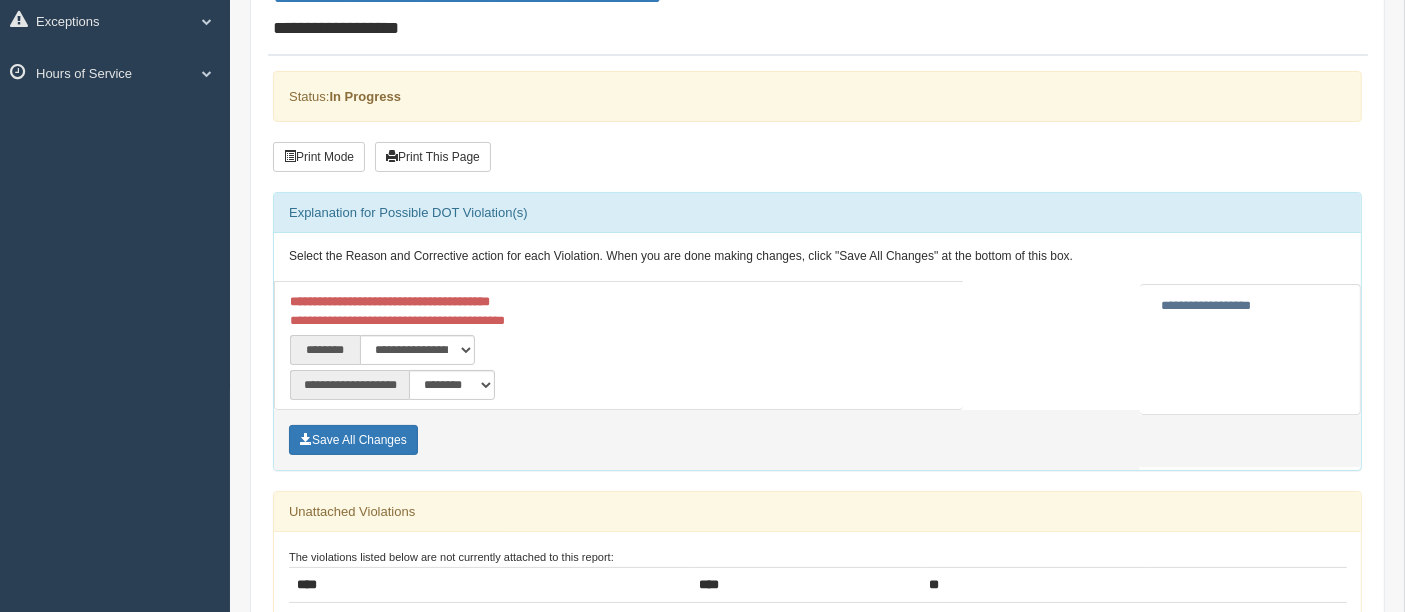 click on "**********" at bounding box center [449, 350] 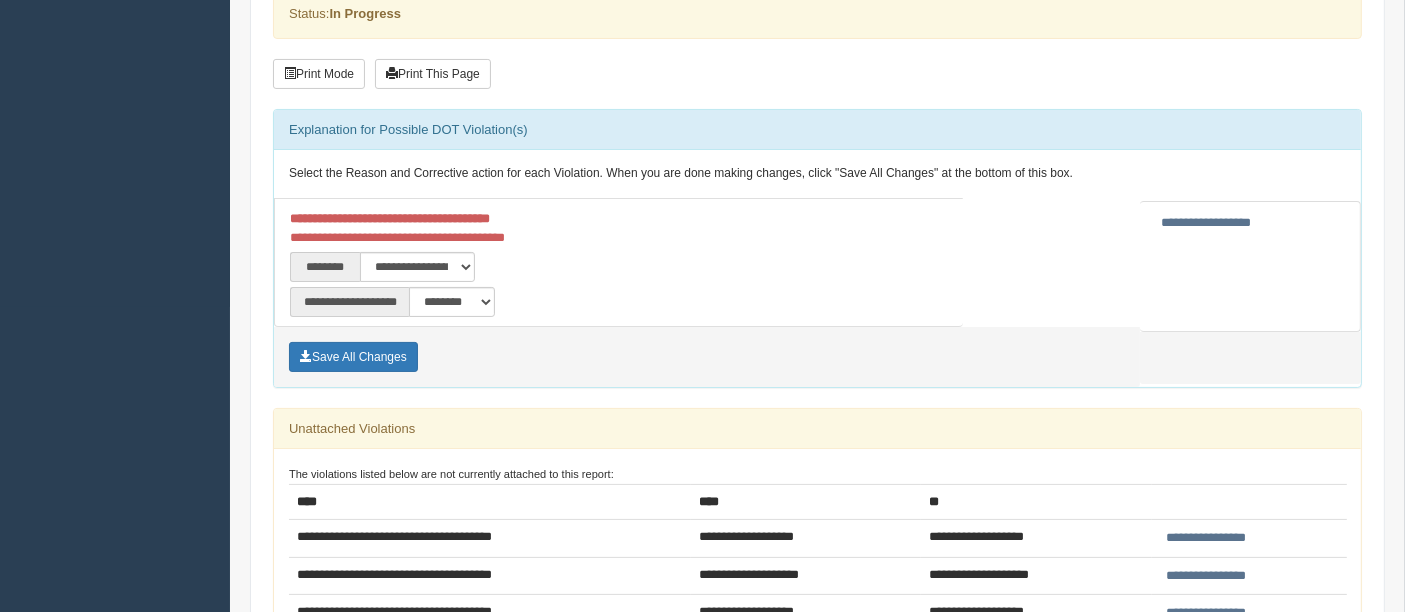 scroll, scrollTop: 333, scrollLeft: 0, axis: vertical 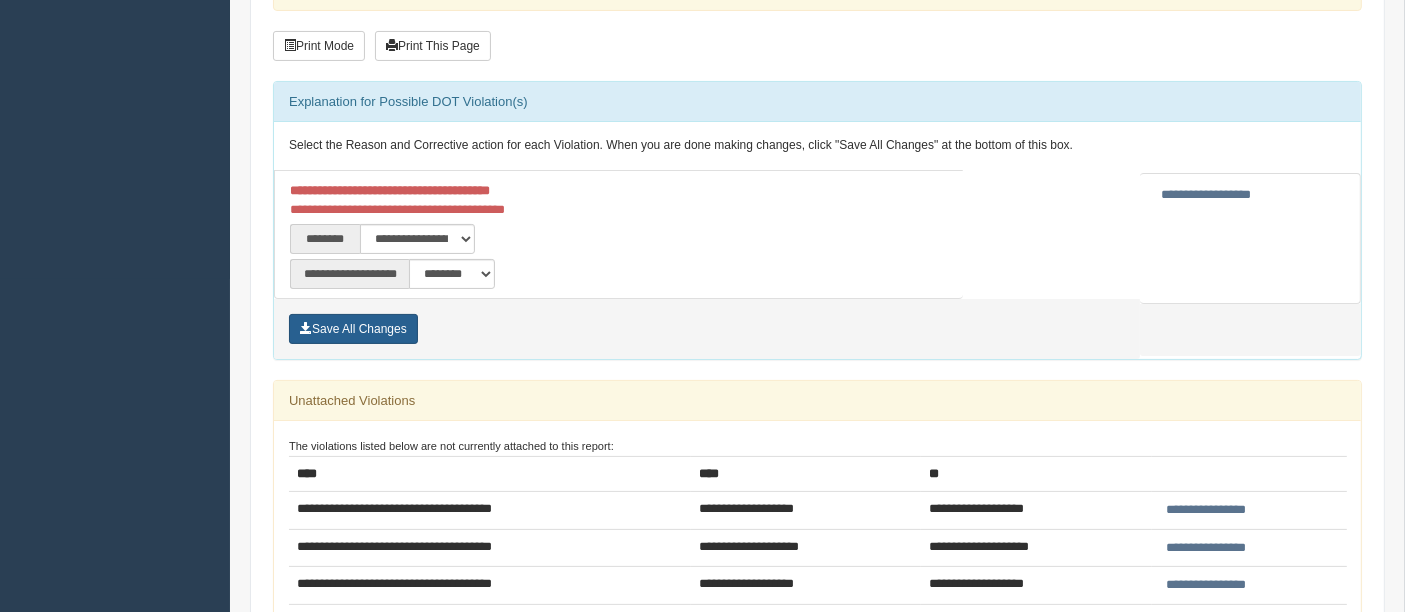 click on "Save All Changes" at bounding box center (353, 329) 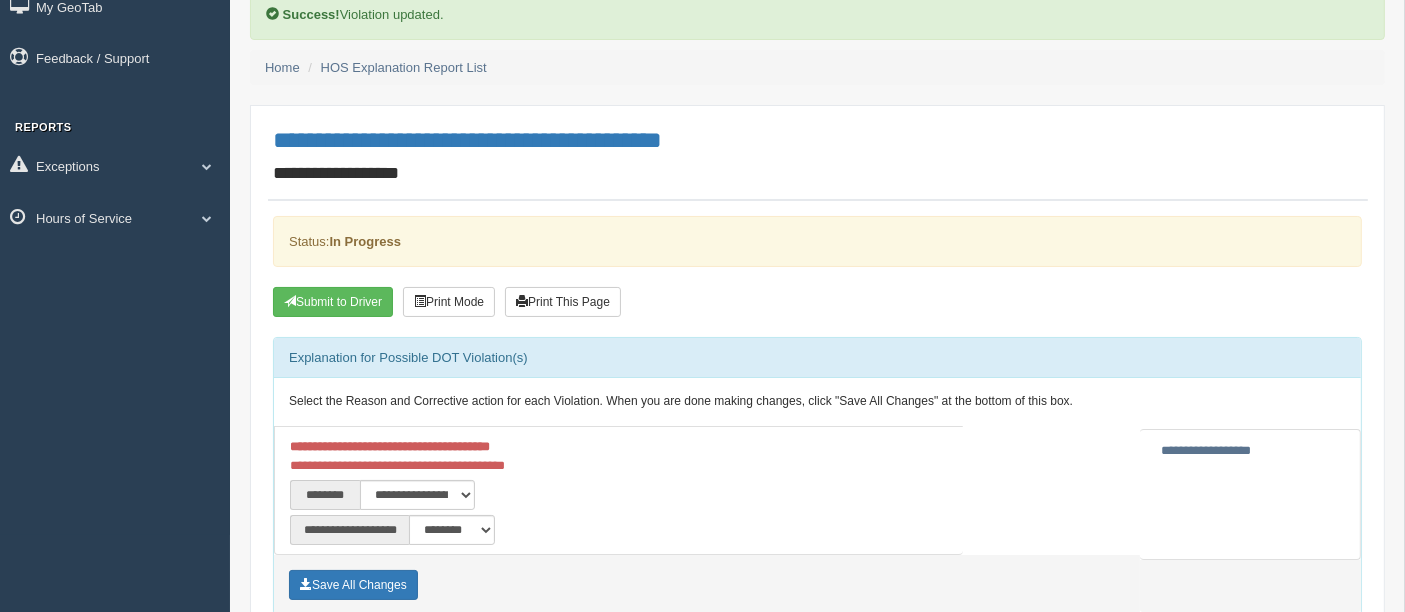 scroll, scrollTop: 0, scrollLeft: 0, axis: both 